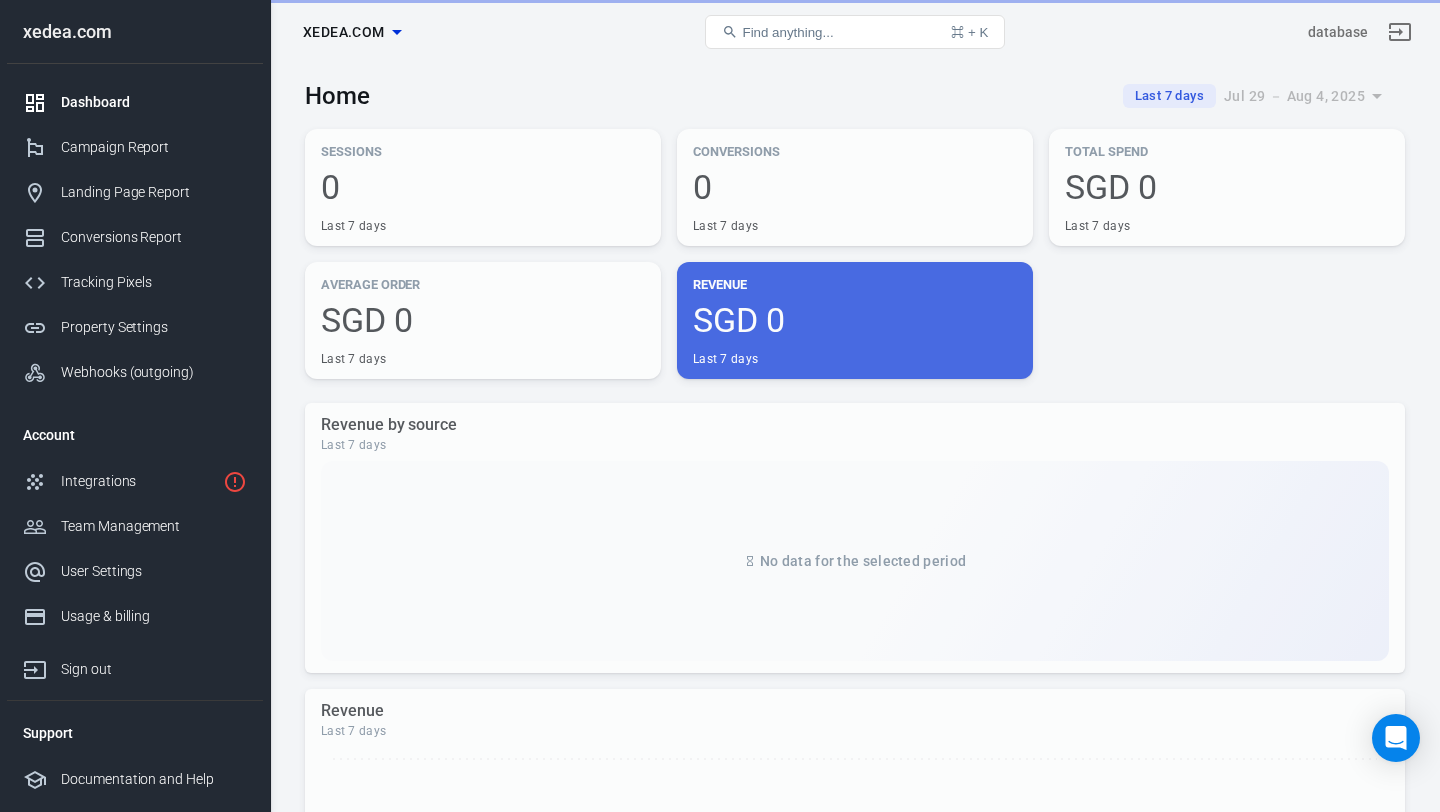 scroll, scrollTop: 0, scrollLeft: 0, axis: both 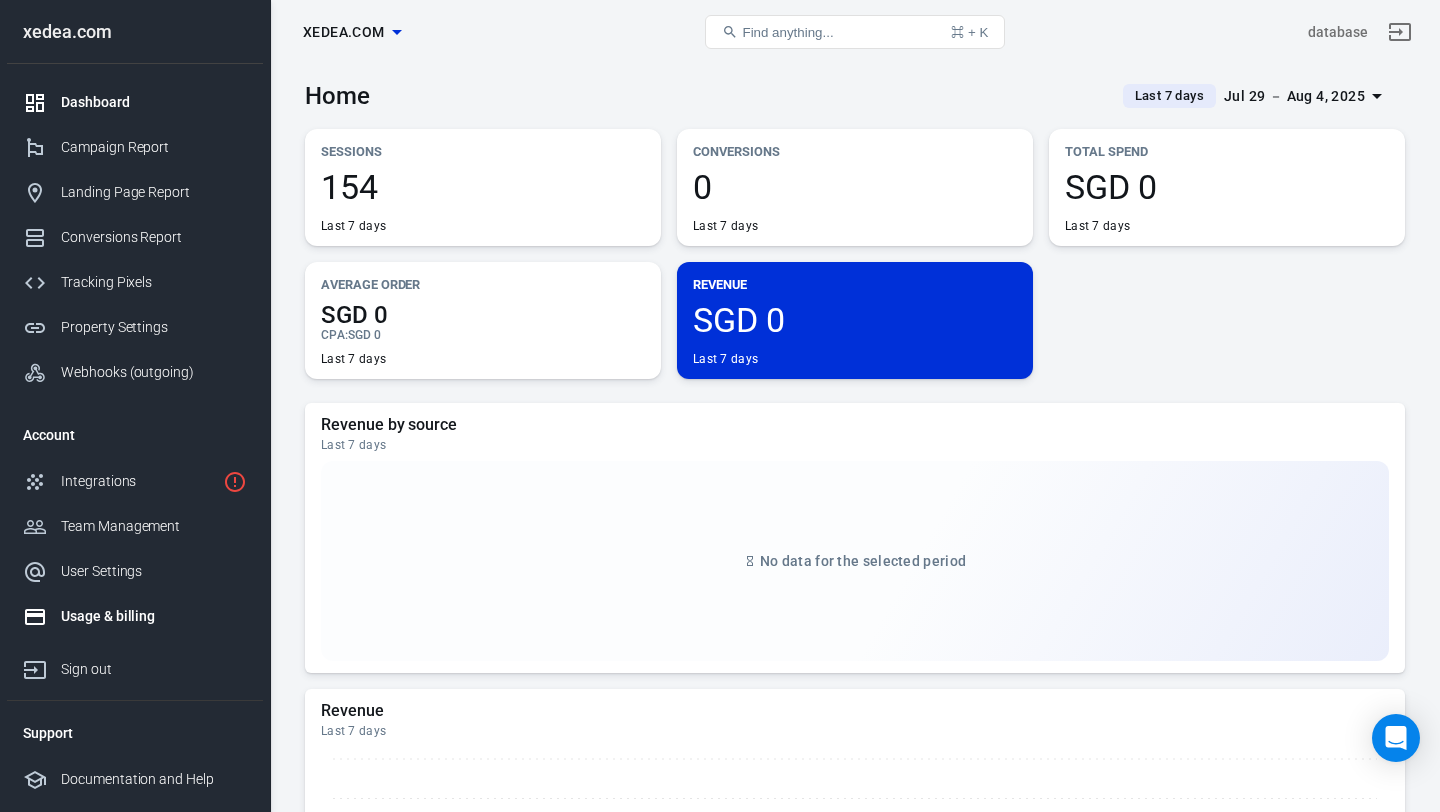 click on "Usage & billing" at bounding box center [154, 616] 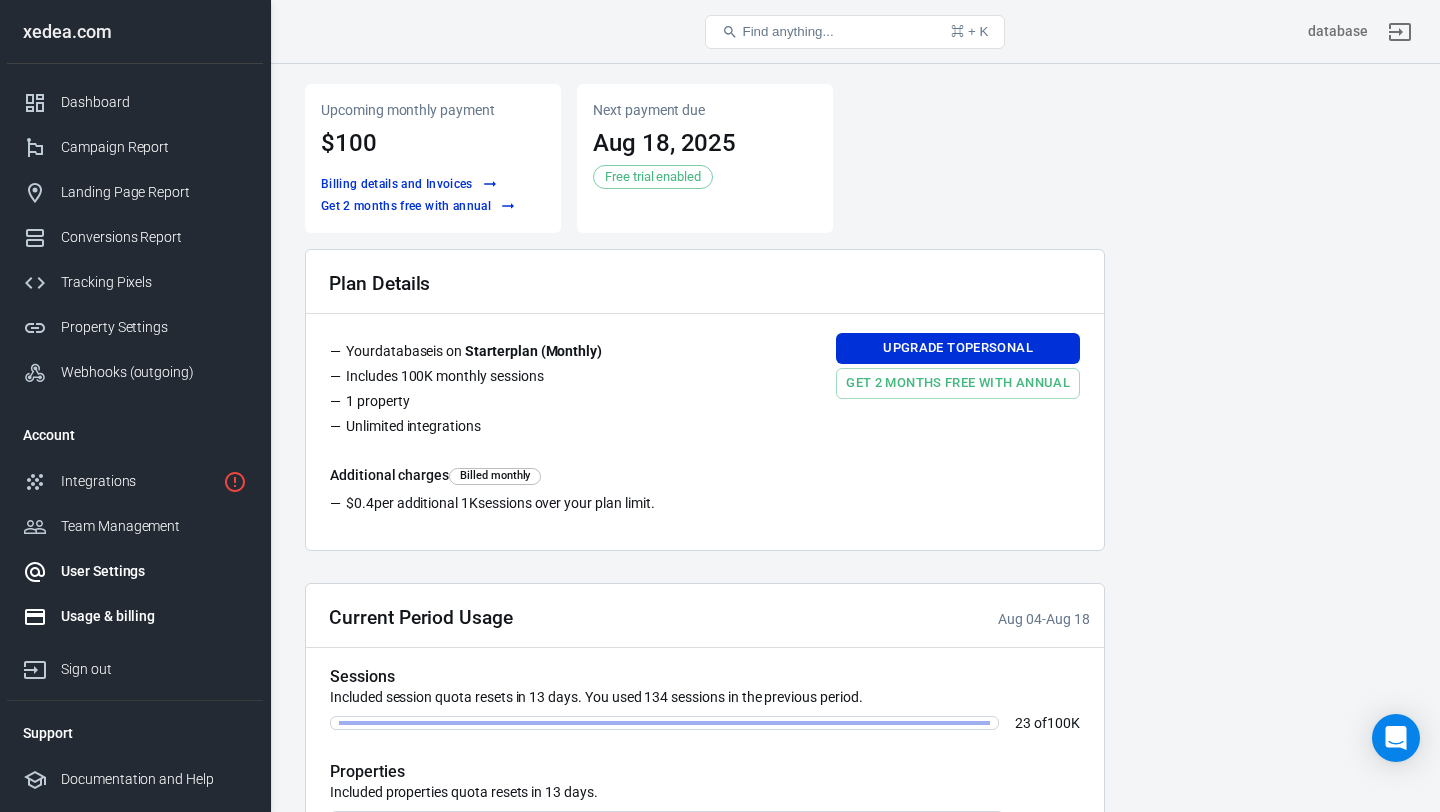 click on "User Settings" at bounding box center (135, 571) 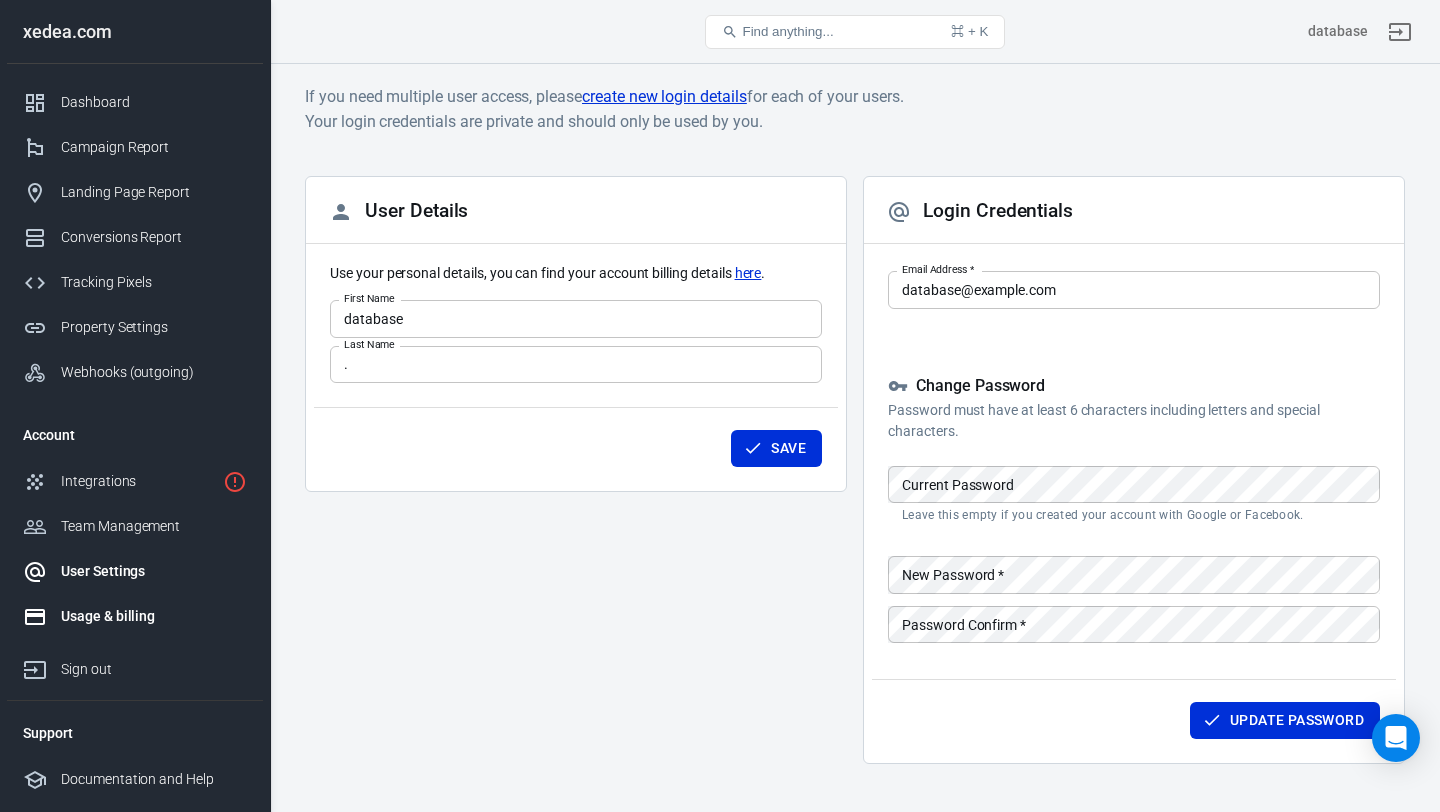 click on "Usage & billing" at bounding box center (154, 616) 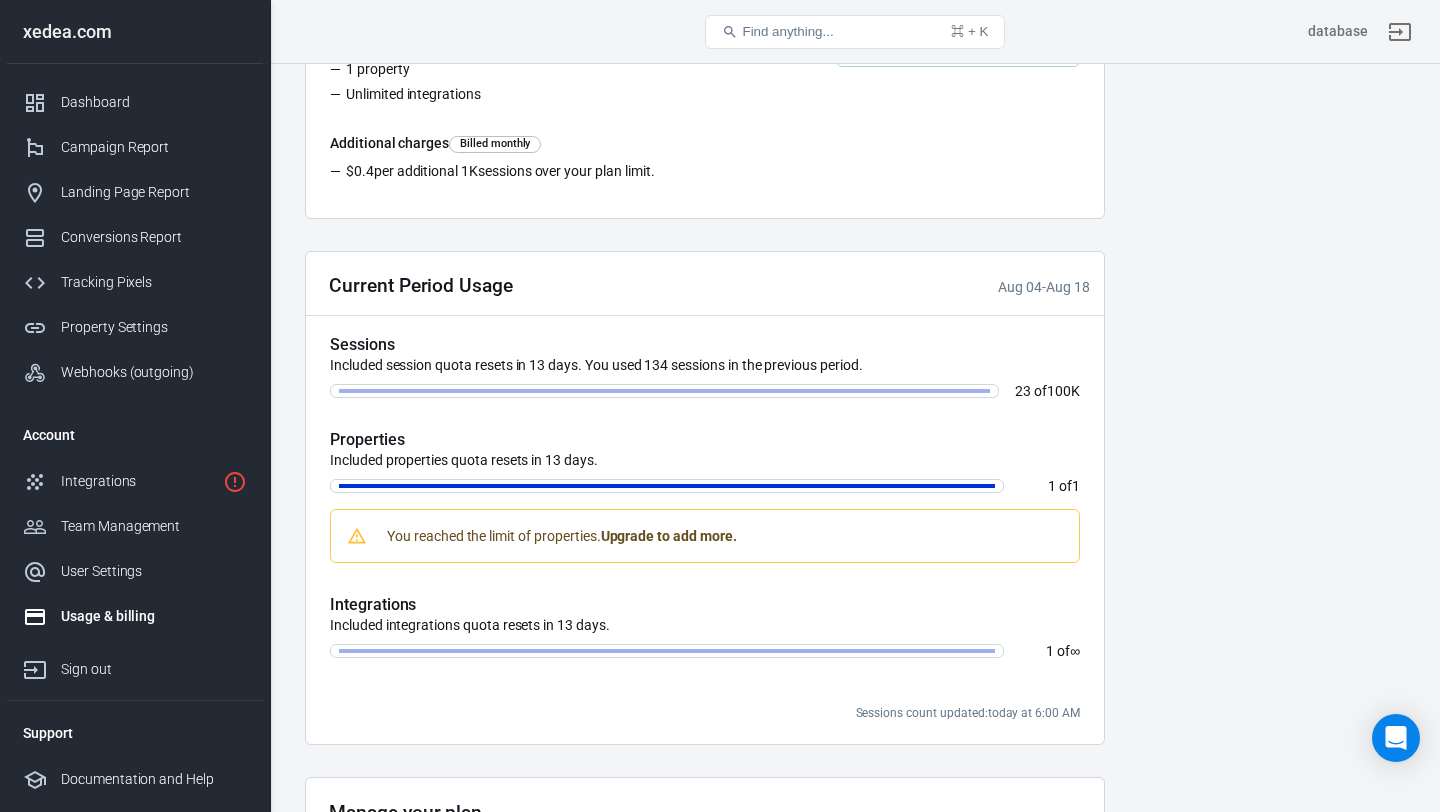 scroll, scrollTop: 655, scrollLeft: 0, axis: vertical 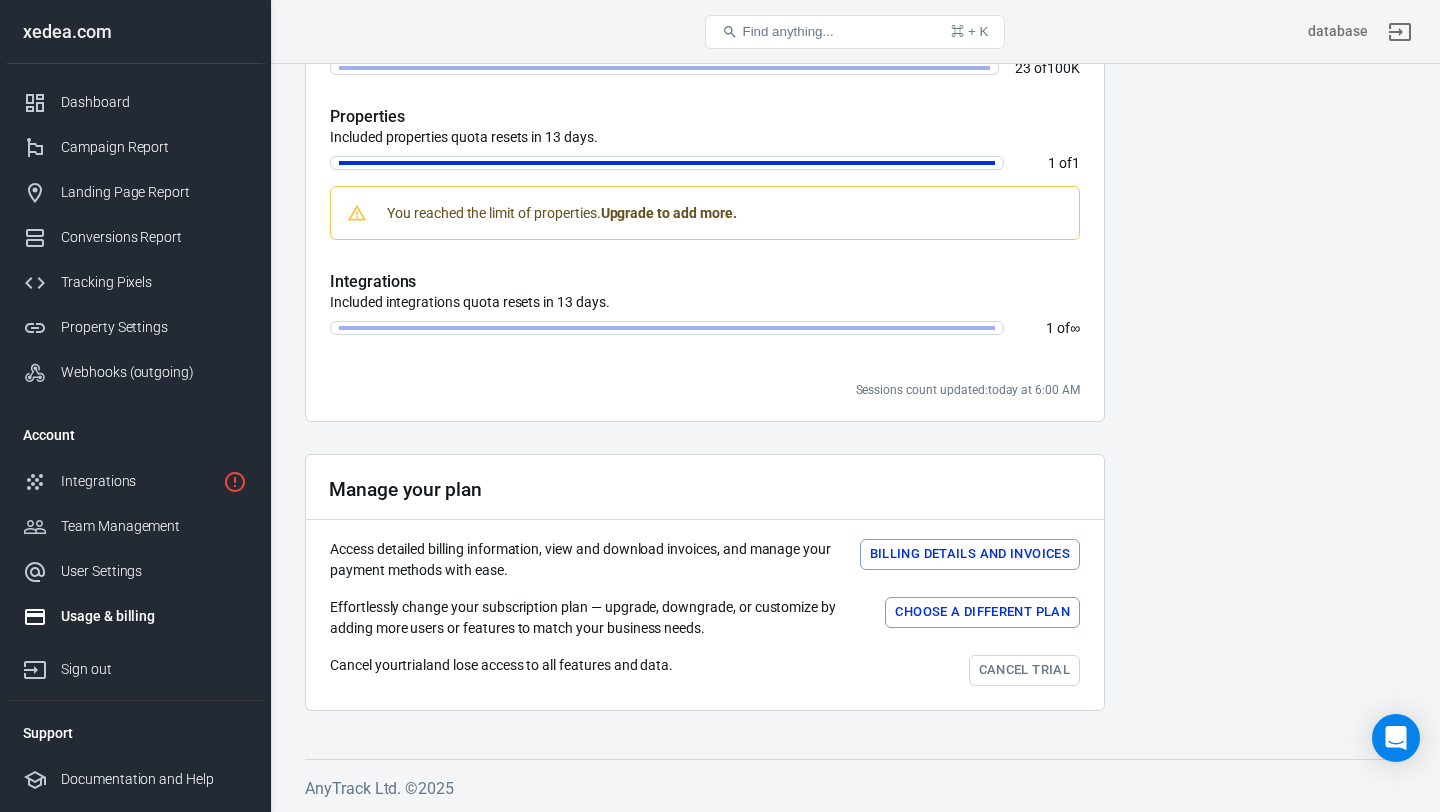 click on "Billing details and Invoices" at bounding box center (970, 554) 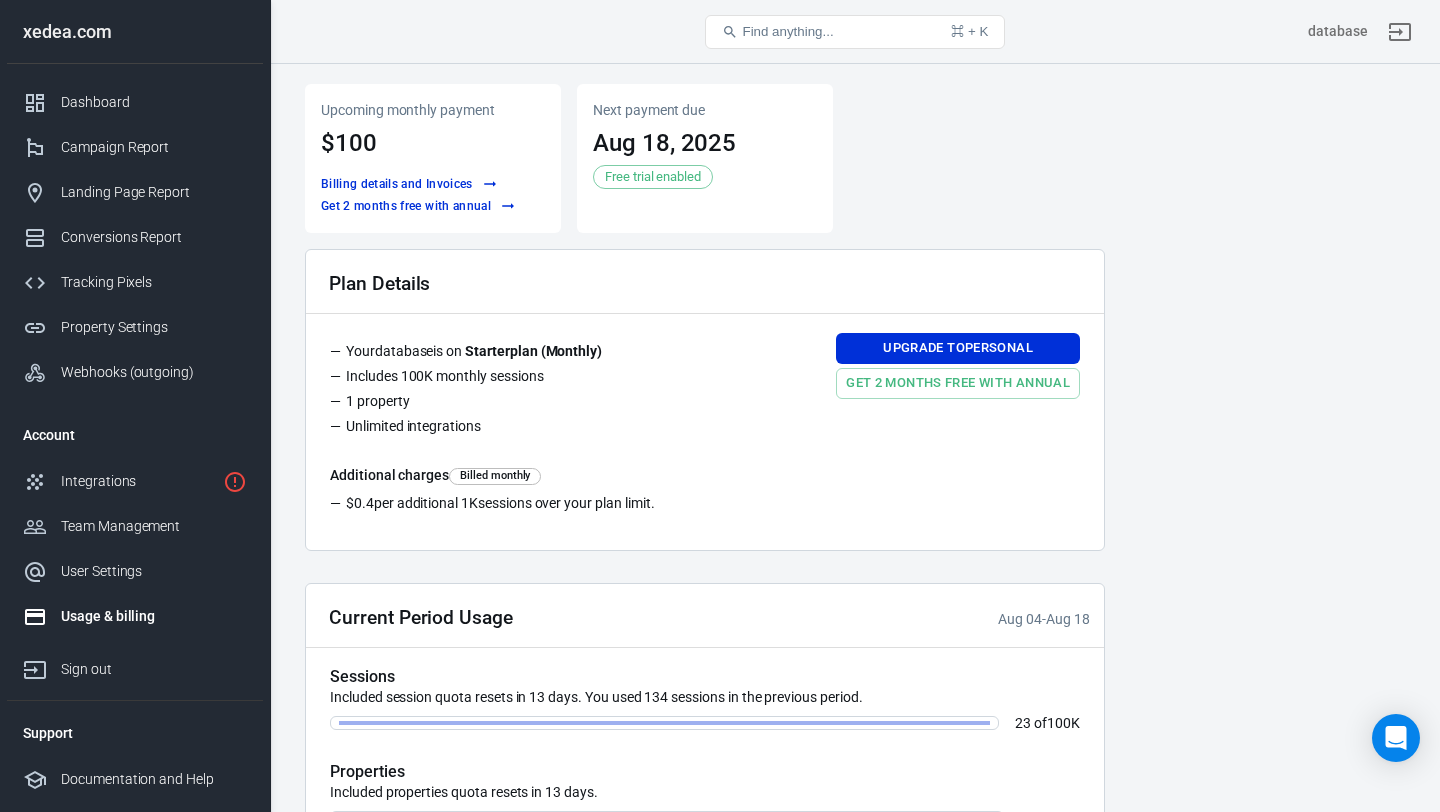 scroll, scrollTop: 0, scrollLeft: 0, axis: both 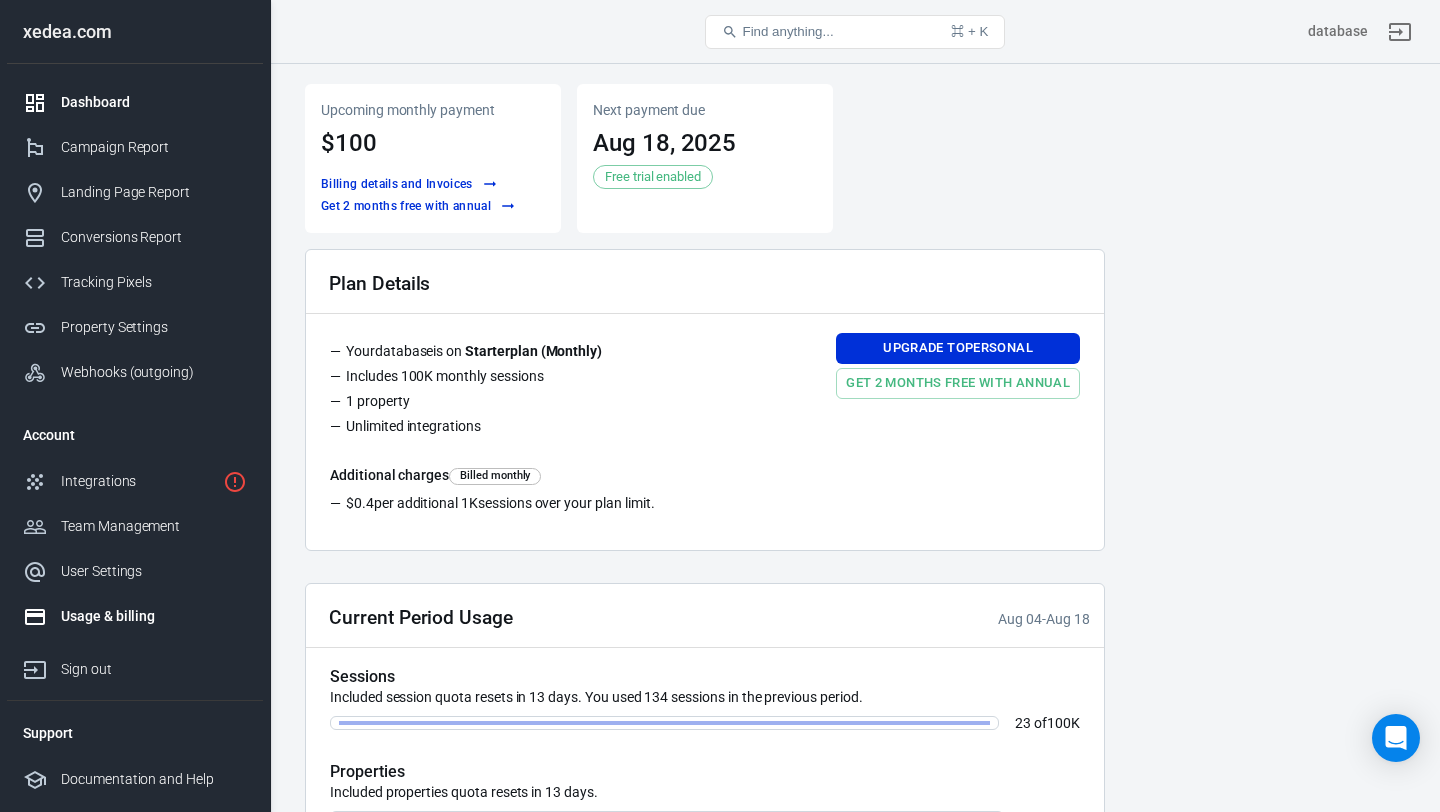 click on "Dashboard" at bounding box center (135, 102) 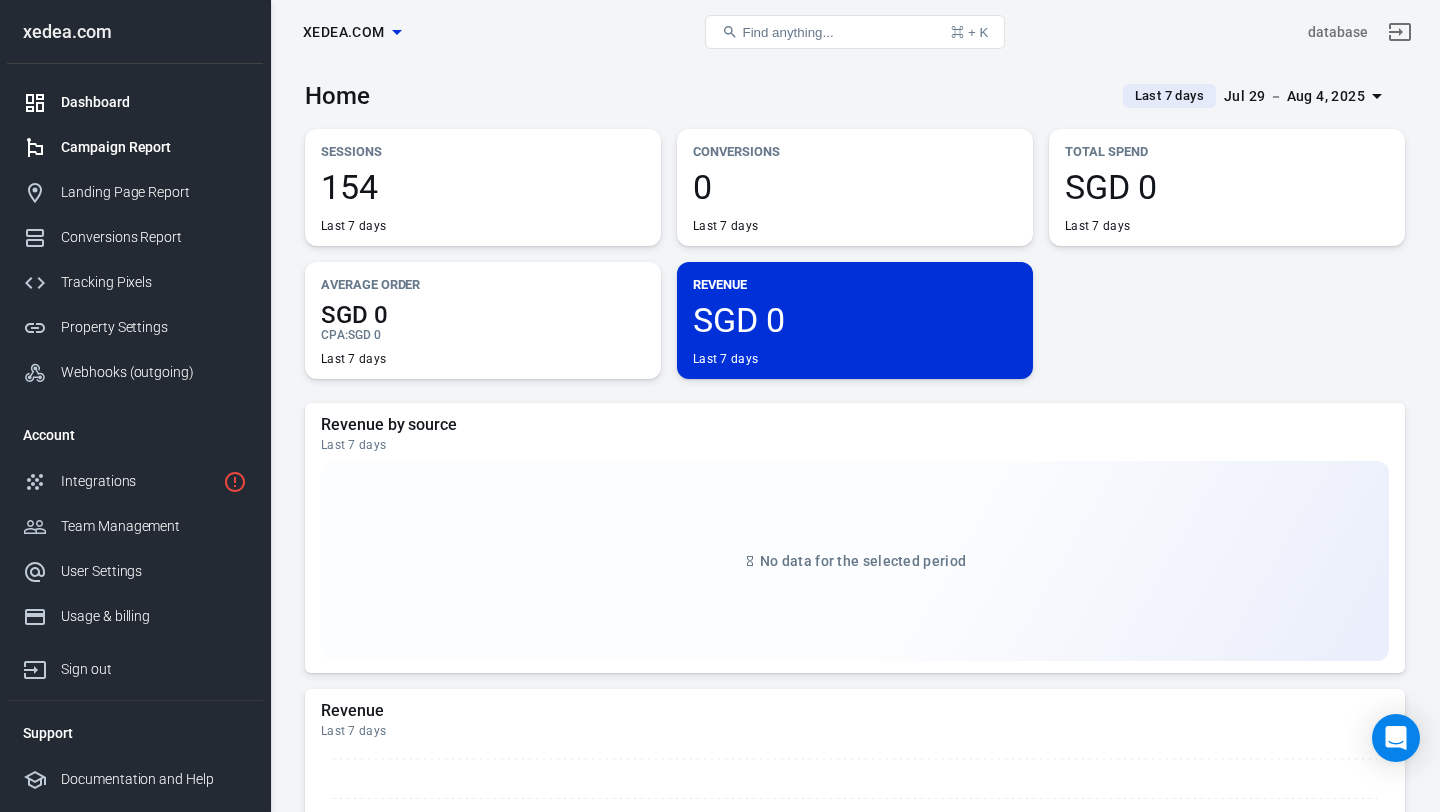 click on "Campaign Report" at bounding box center (154, 147) 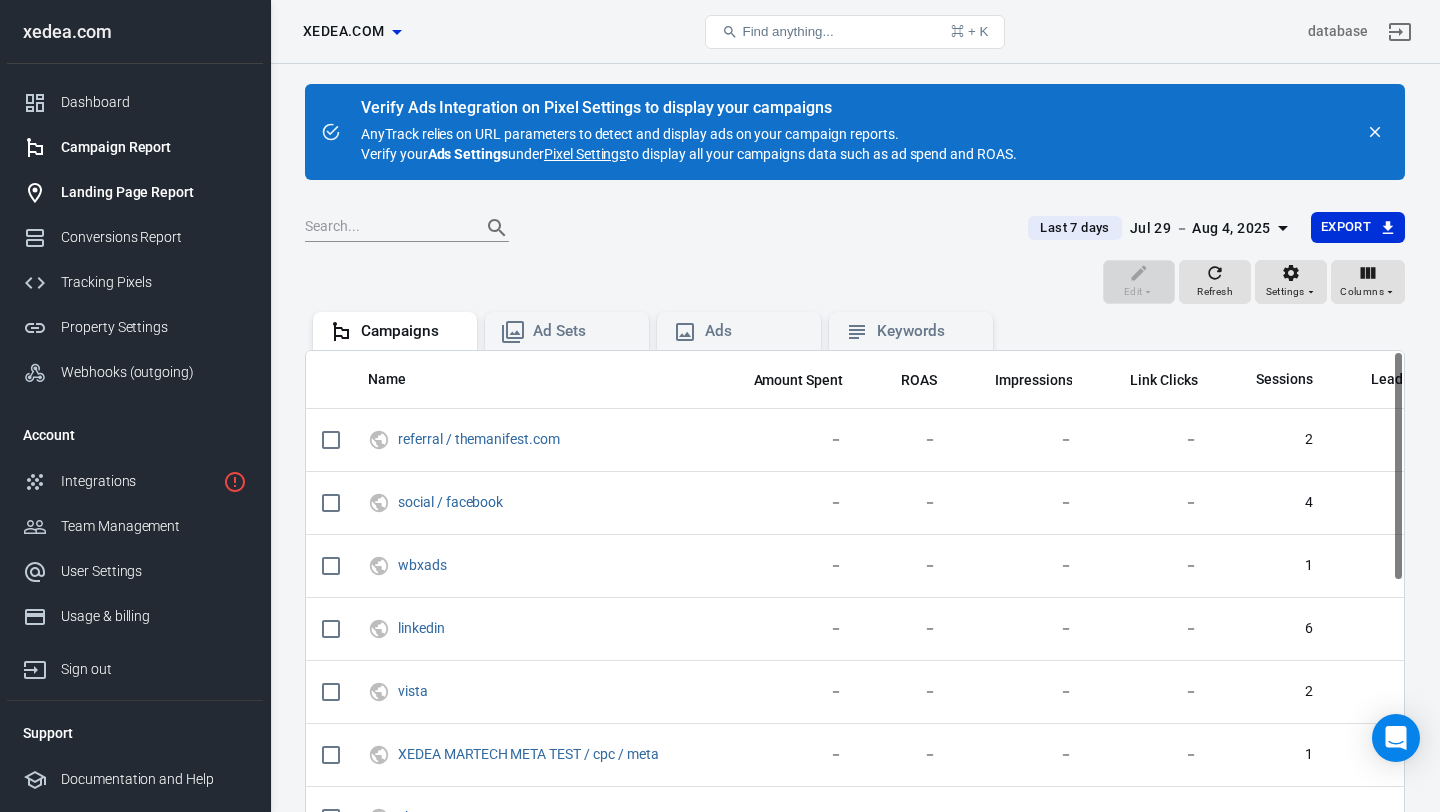 click on "Landing Page Report" at bounding box center [135, 192] 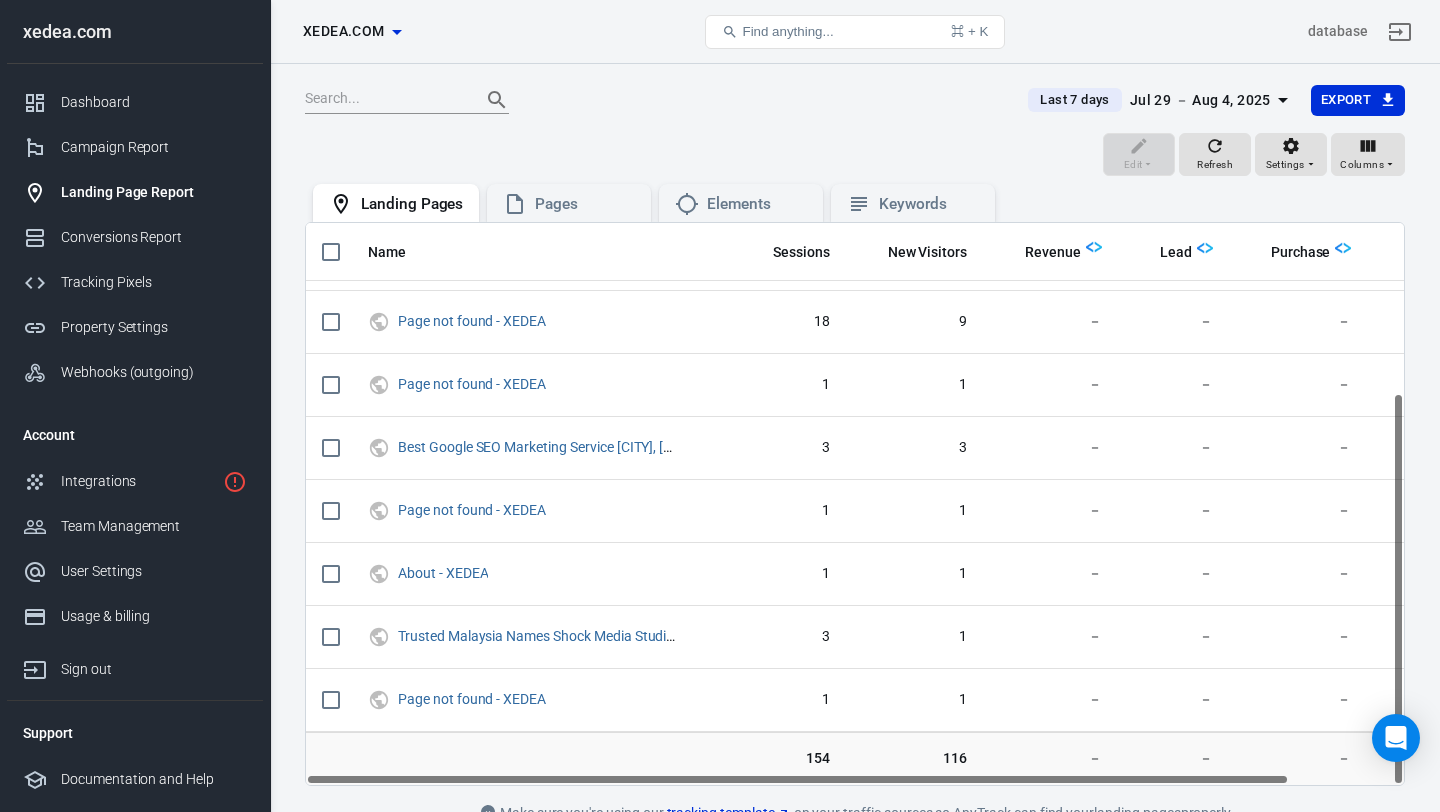 scroll, scrollTop: 0, scrollLeft: 0, axis: both 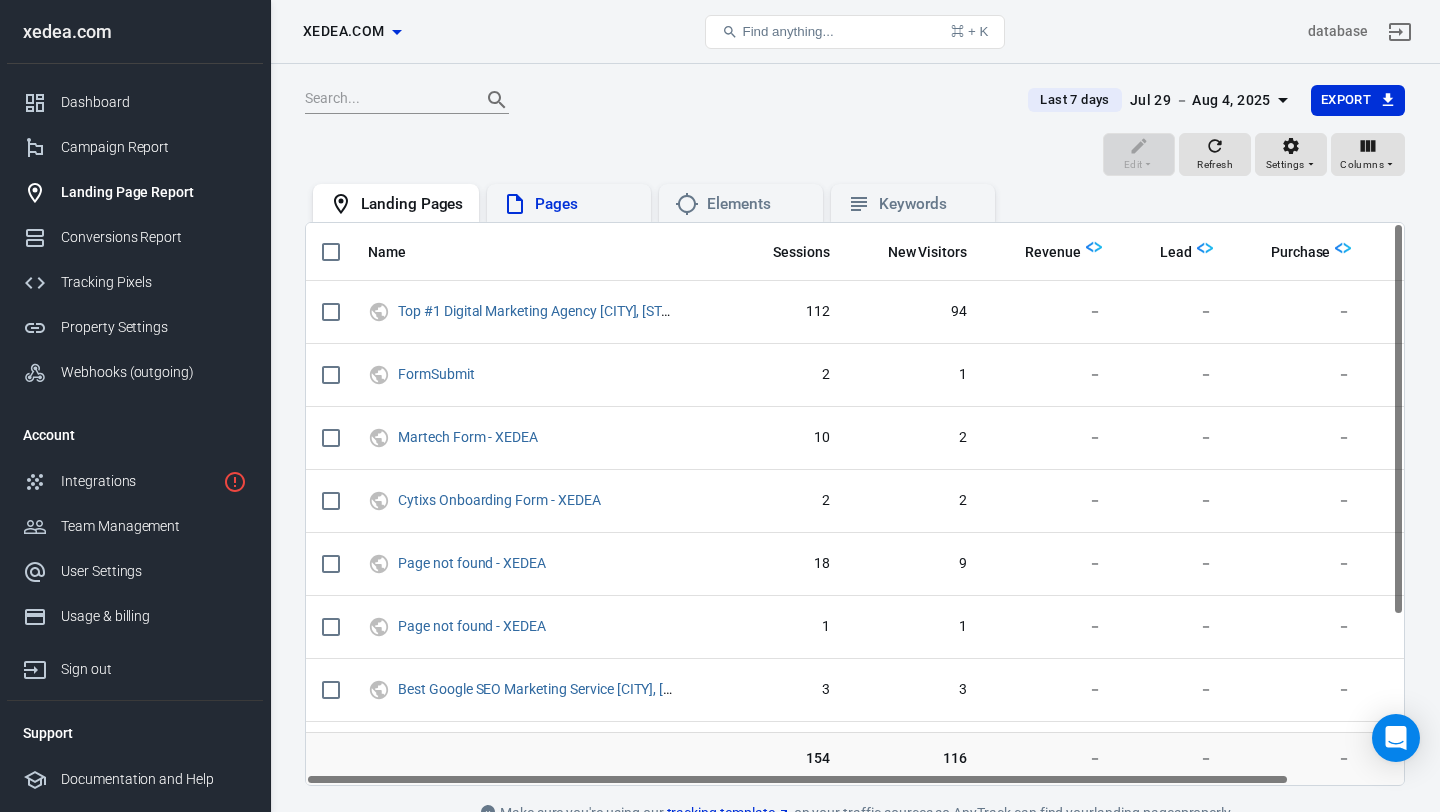 click on "Pages" at bounding box center (585, 204) 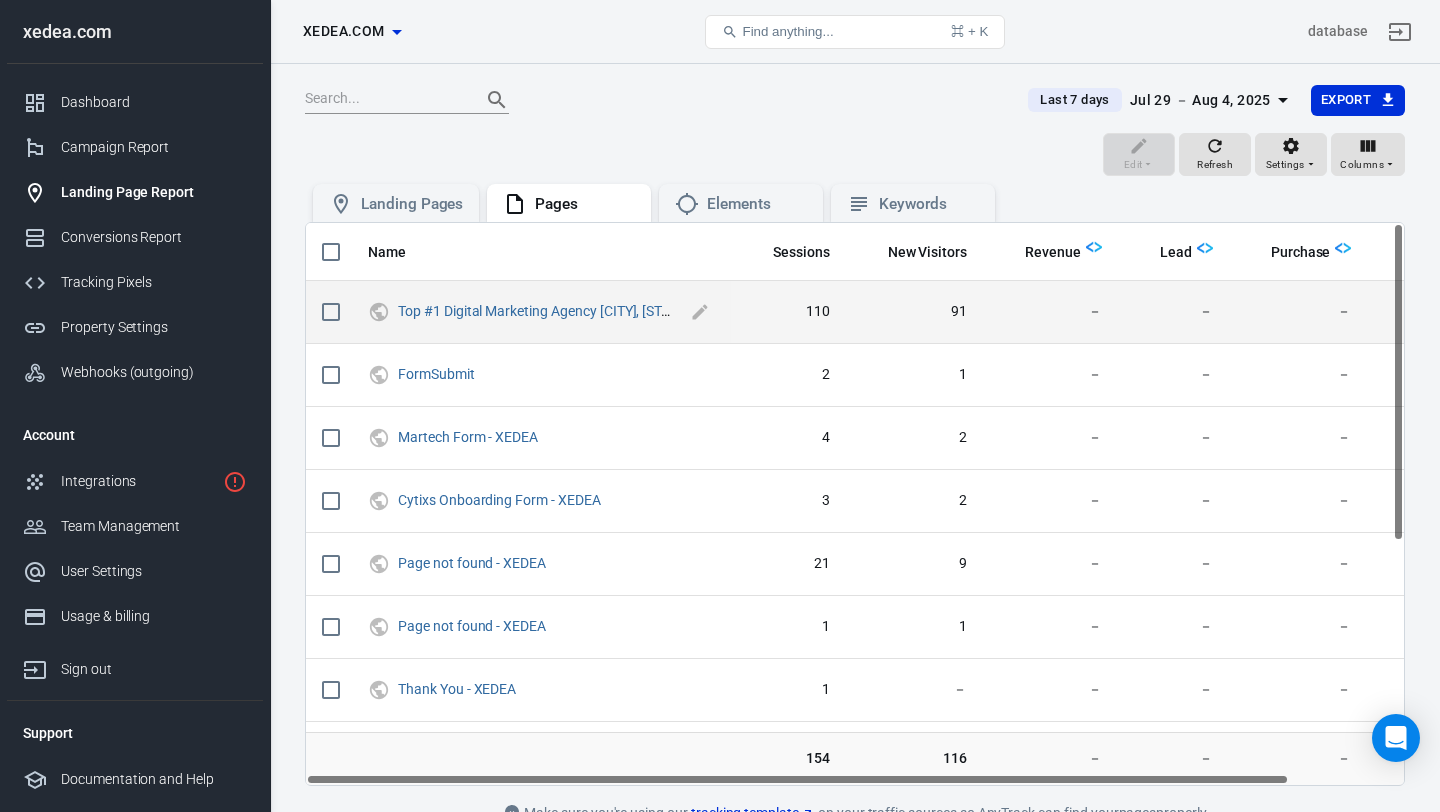 click on "Top #1 Digital Marketing Agency [CITY], [STATE] | Xedea" at bounding box center [556, 312] 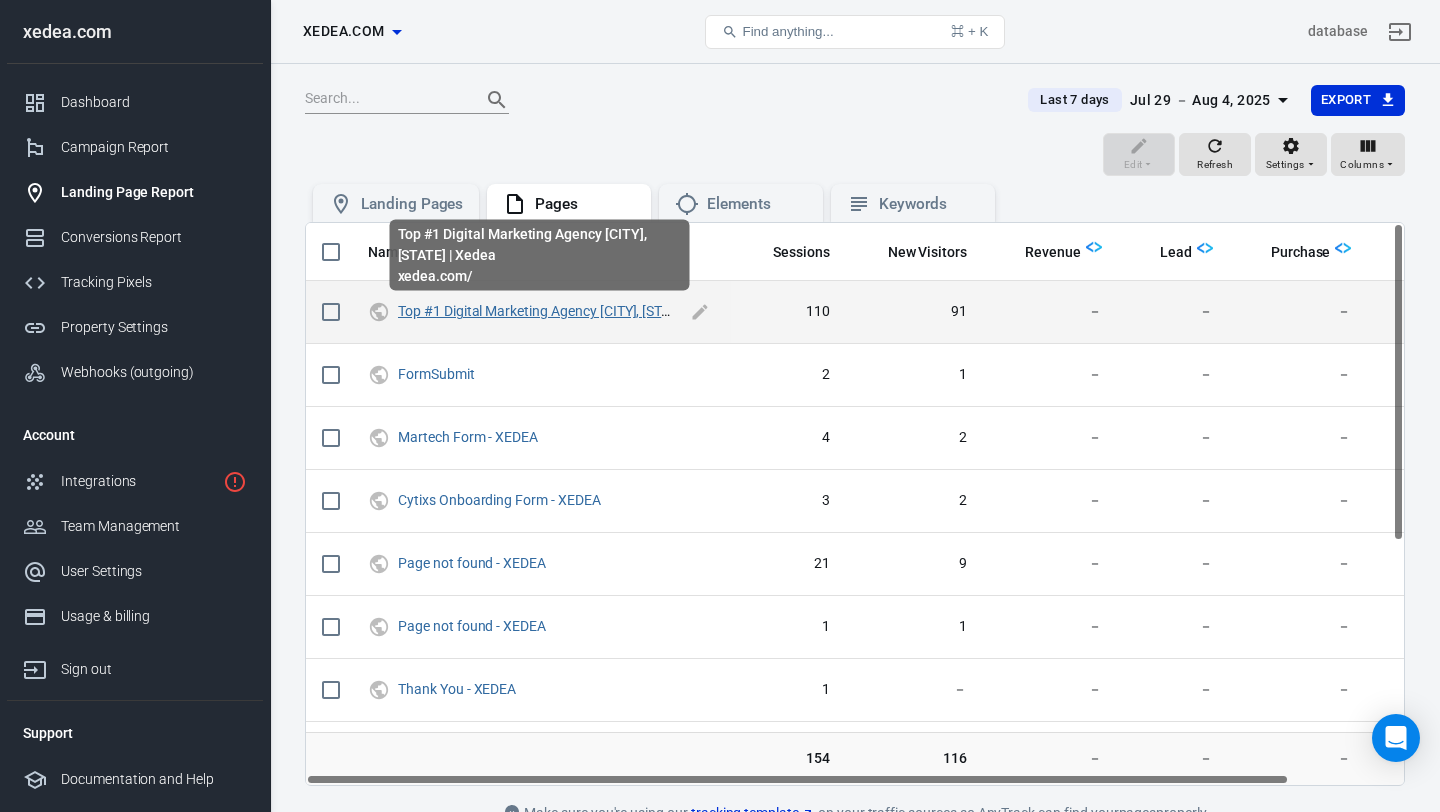 click on "Top #1 Digital Marketing Agency [CITY], [STATE] | Xedea" at bounding box center (567, 311) 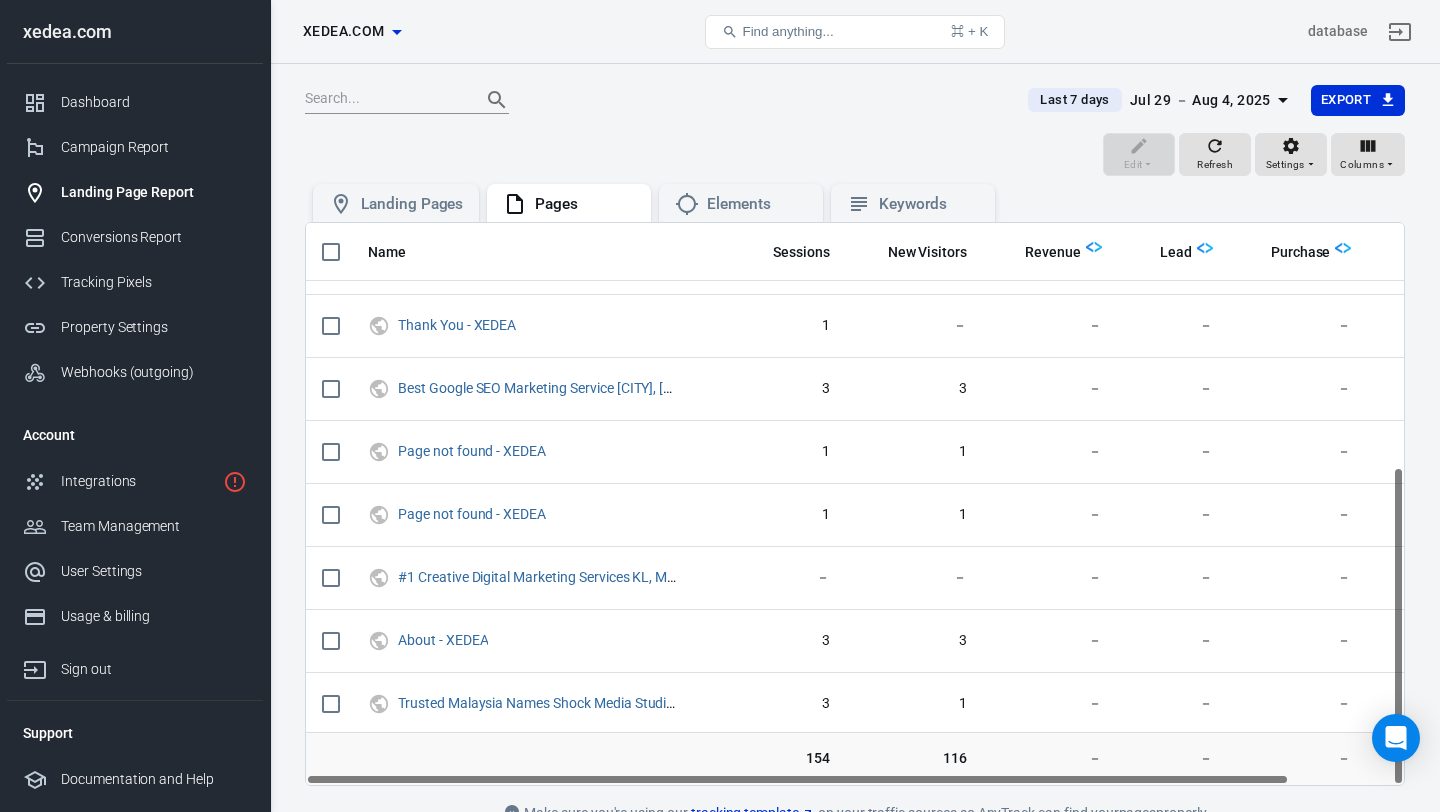 scroll, scrollTop: 431, scrollLeft: 0, axis: vertical 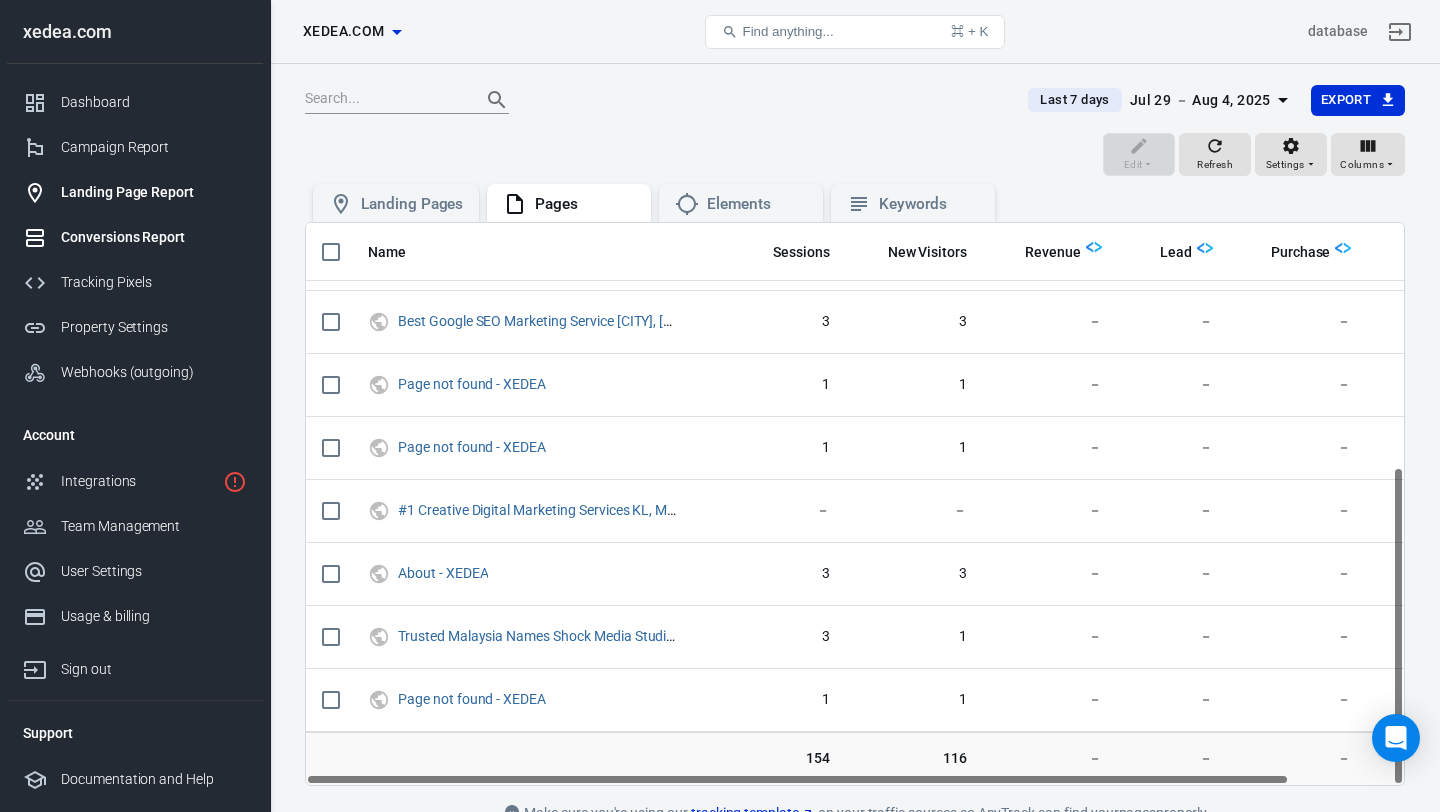 click on "Conversions Report" at bounding box center [154, 237] 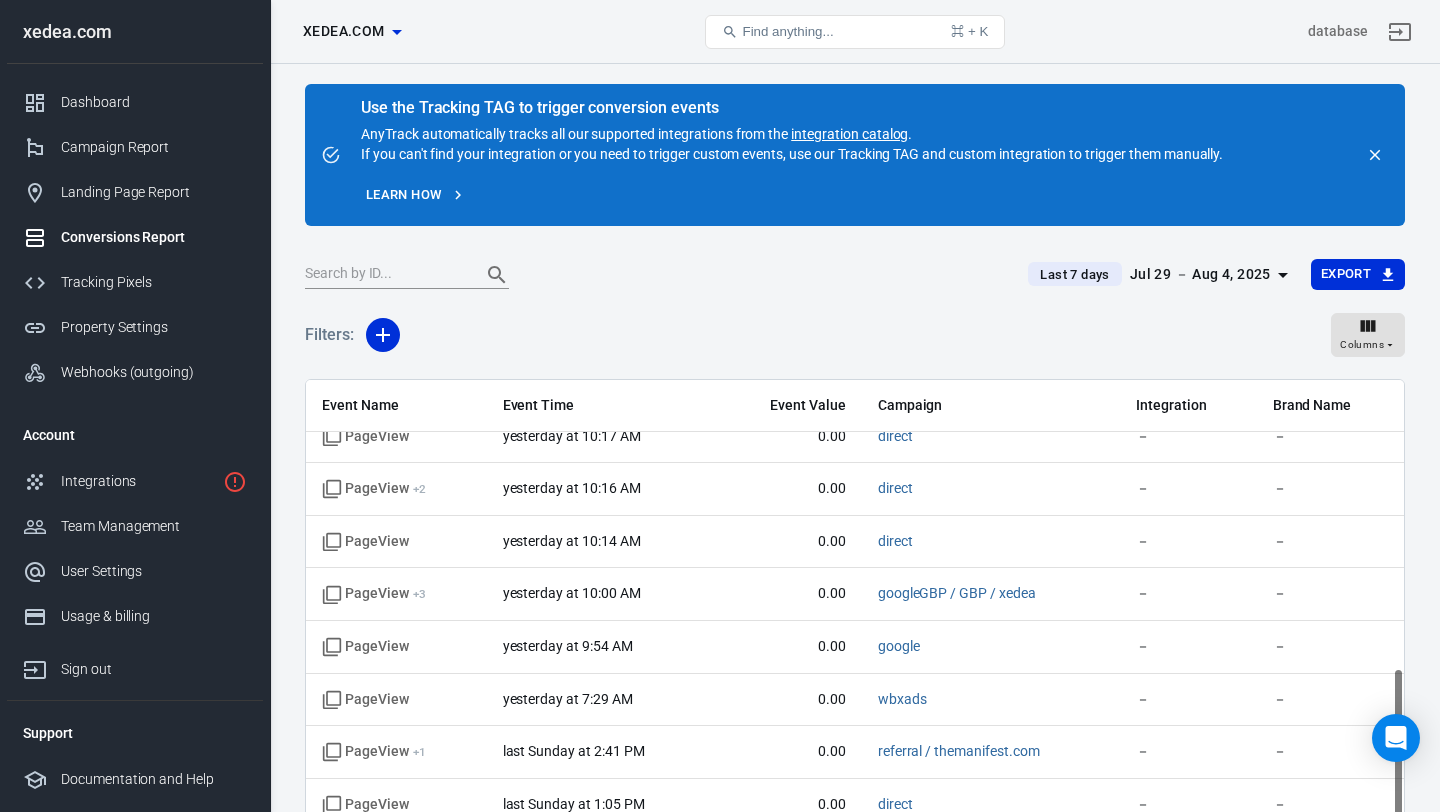 scroll, scrollTop: 655, scrollLeft: 0, axis: vertical 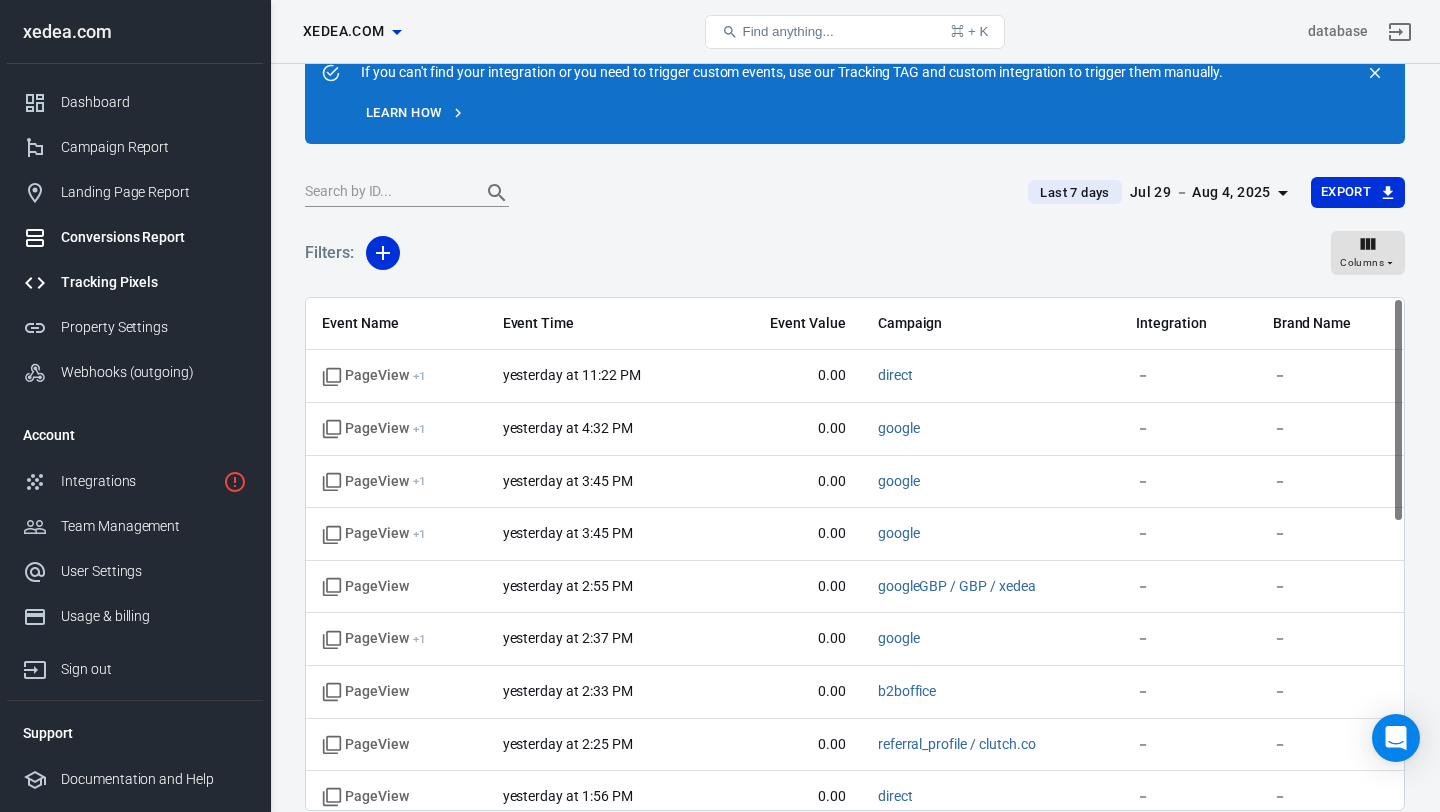 click on "Tracking Pixels" at bounding box center [154, 282] 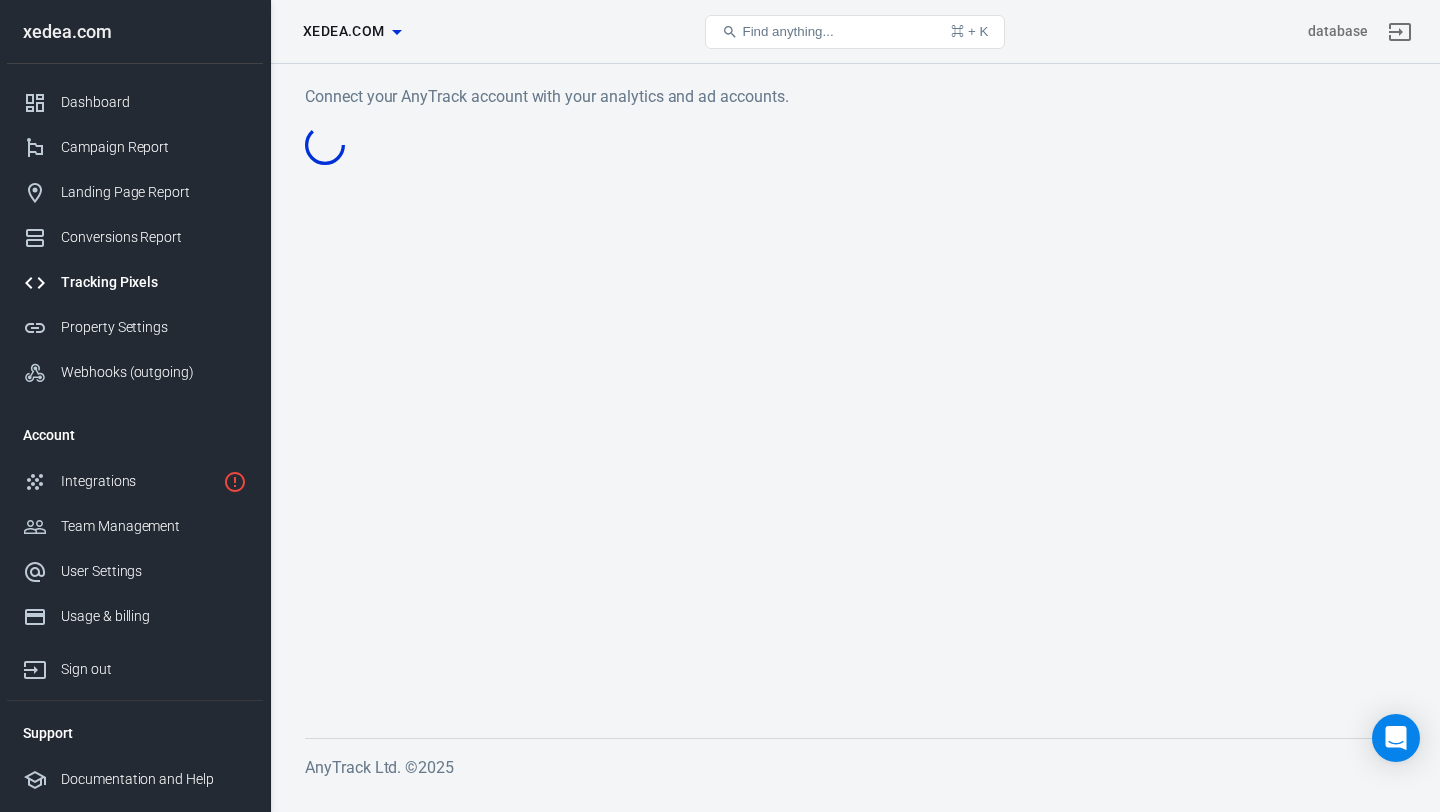 scroll, scrollTop: 0, scrollLeft: 0, axis: both 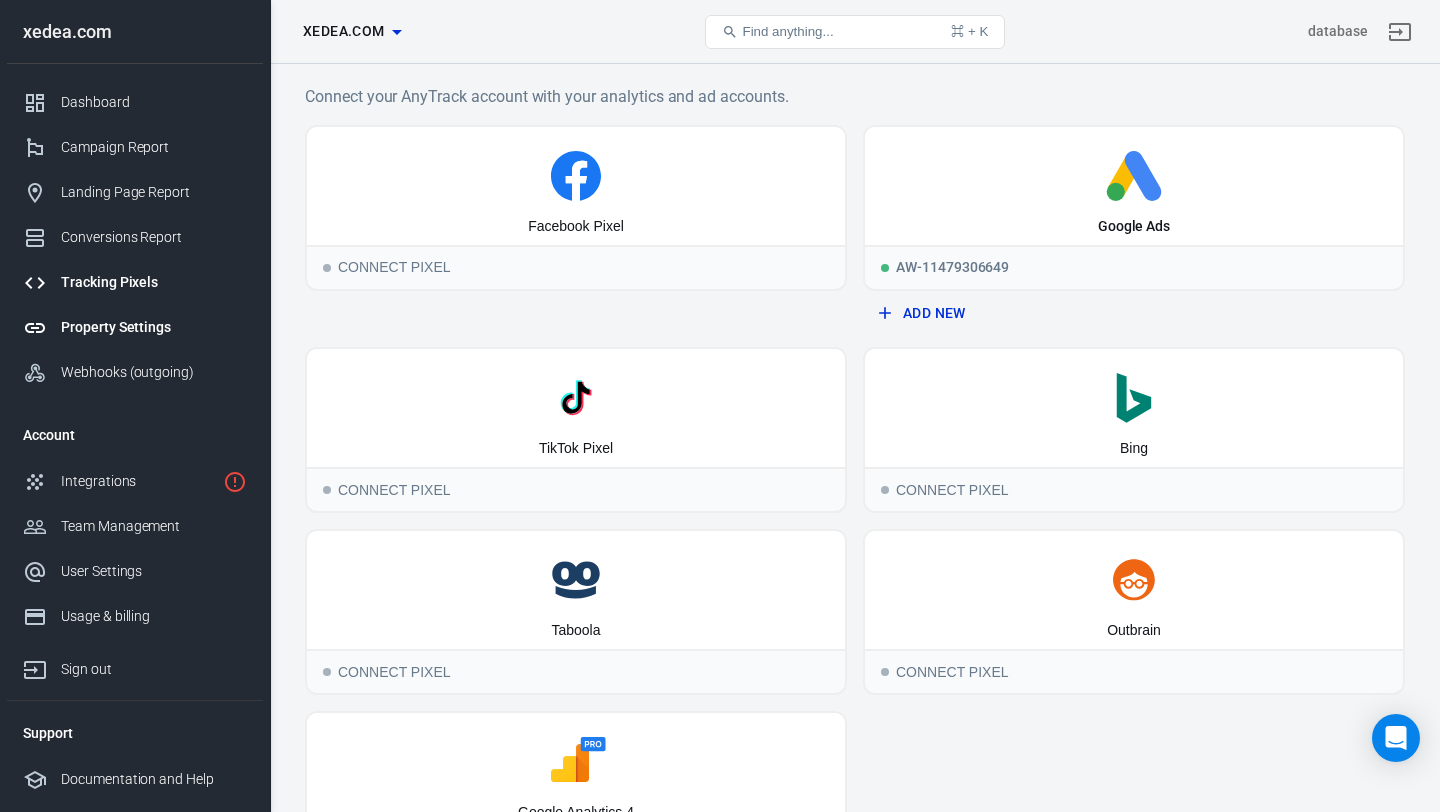 click on "Property Settings" at bounding box center (154, 327) 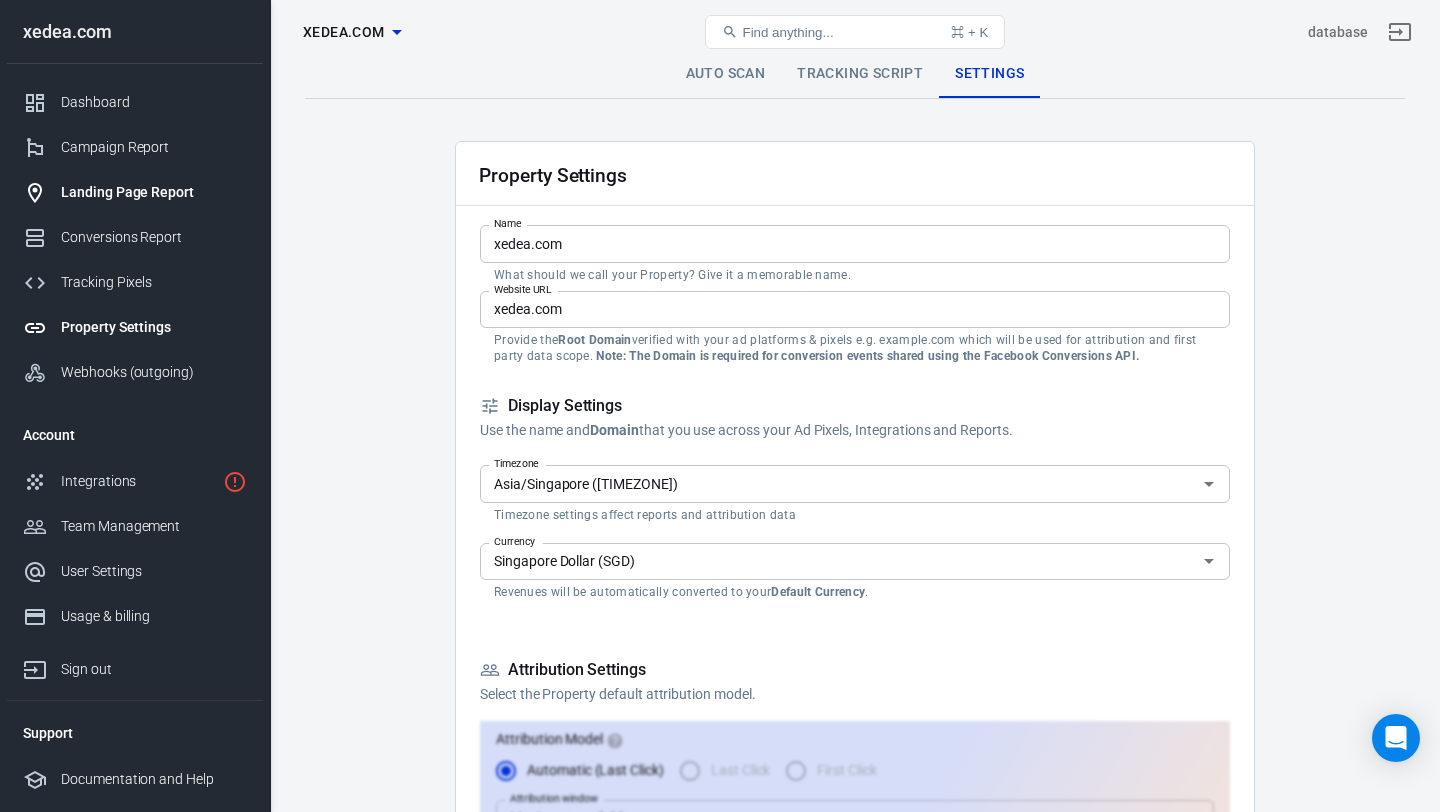 click on "Landing Page Report" at bounding box center (135, 192) 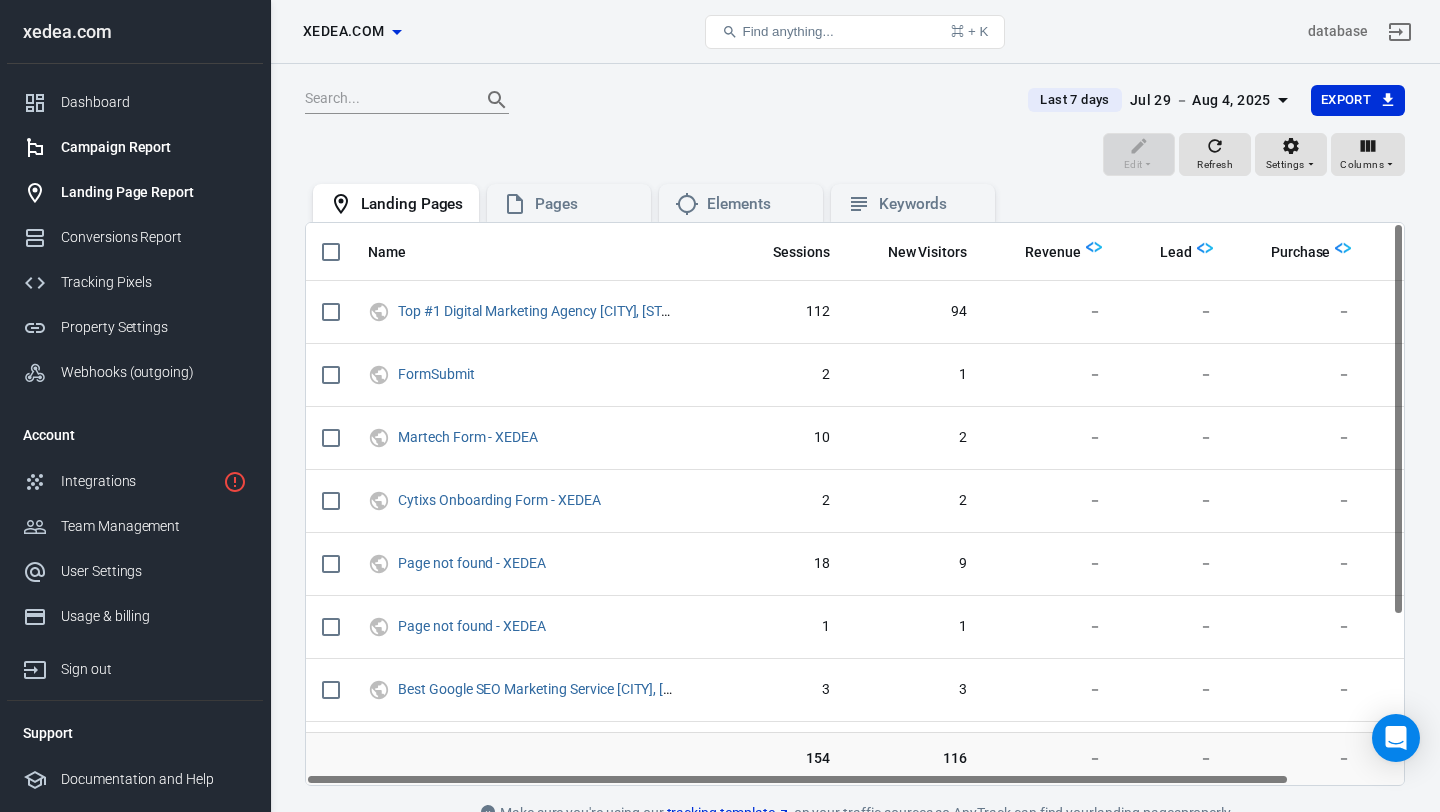 click on "Campaign Report" at bounding box center (154, 147) 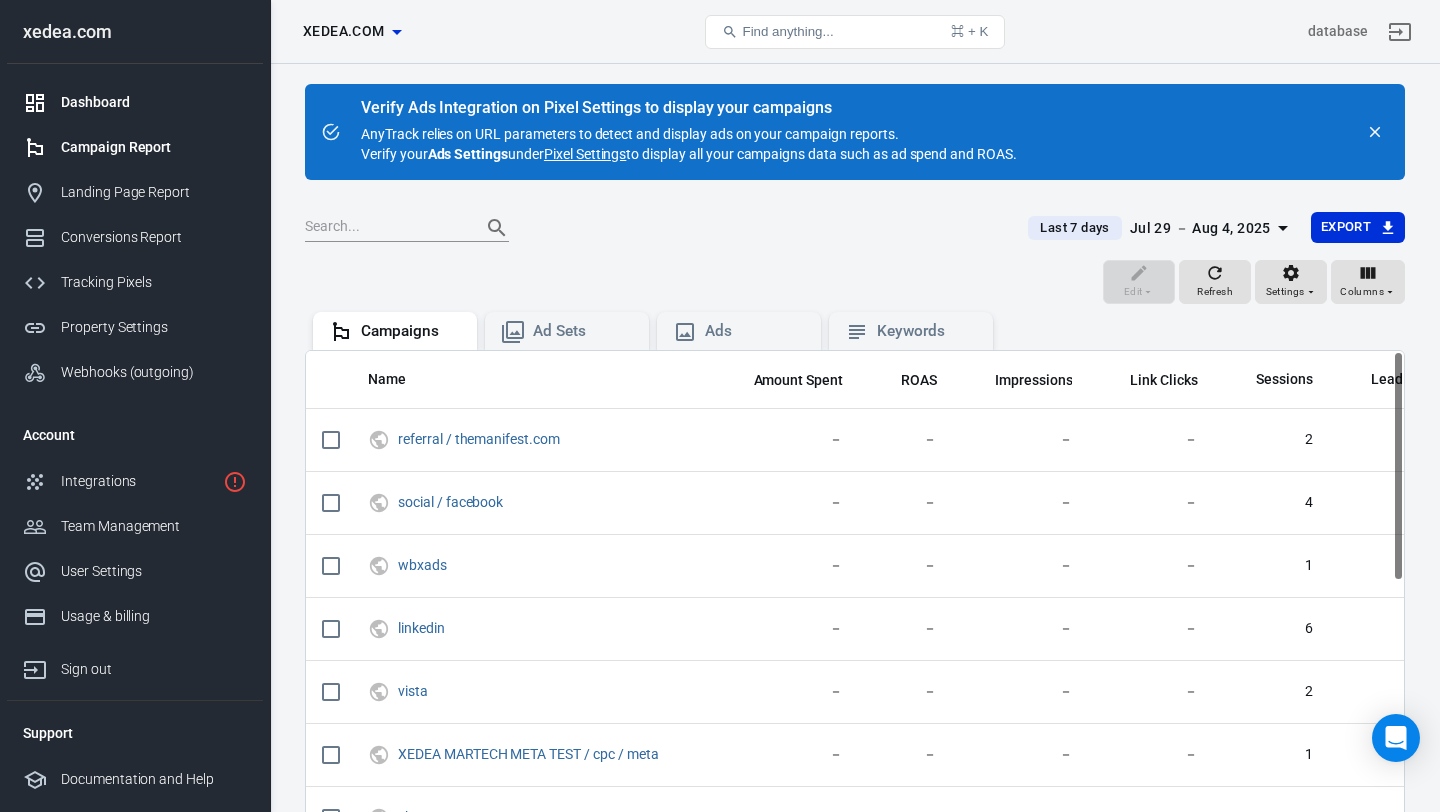 click on "Dashboard" at bounding box center (154, 102) 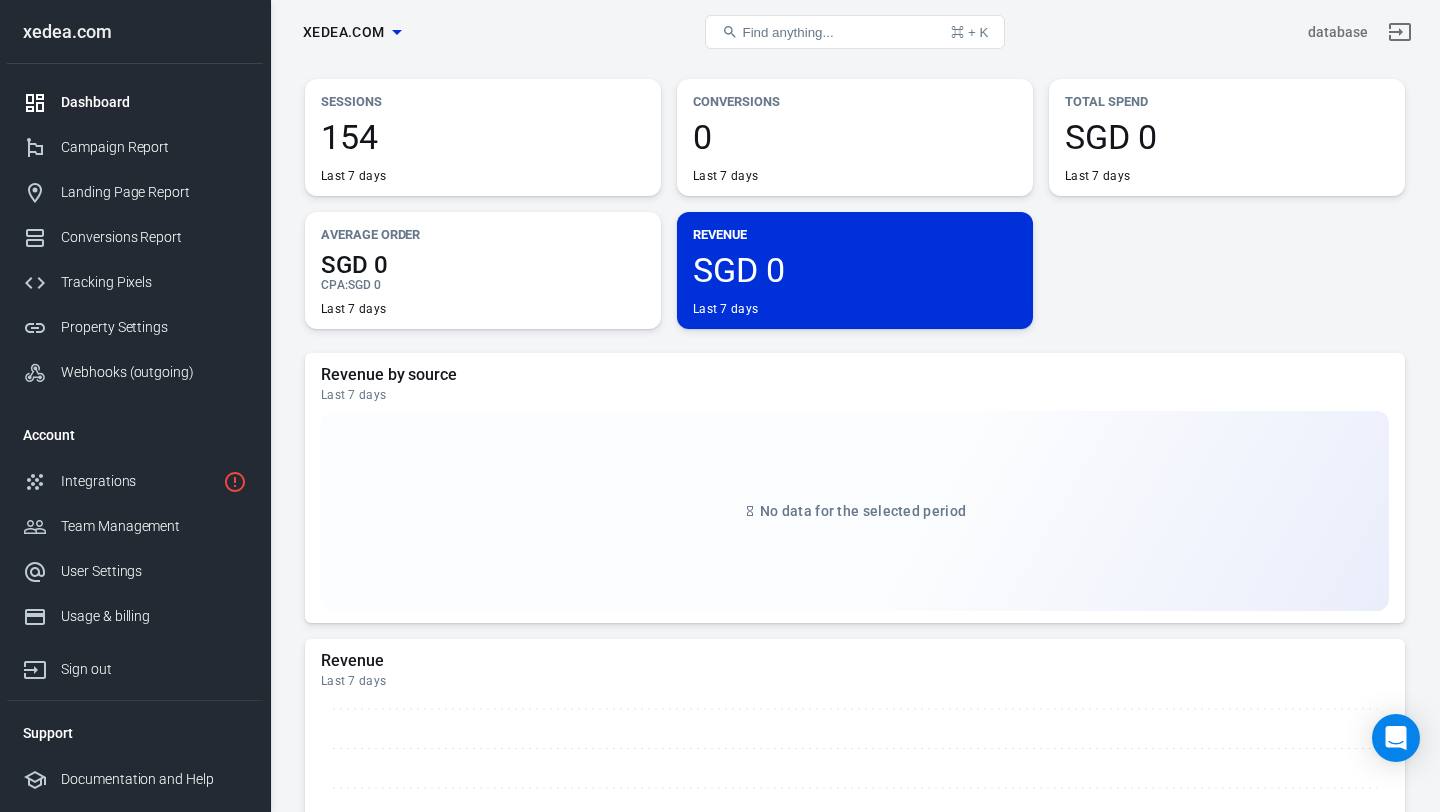 scroll, scrollTop: 0, scrollLeft: 0, axis: both 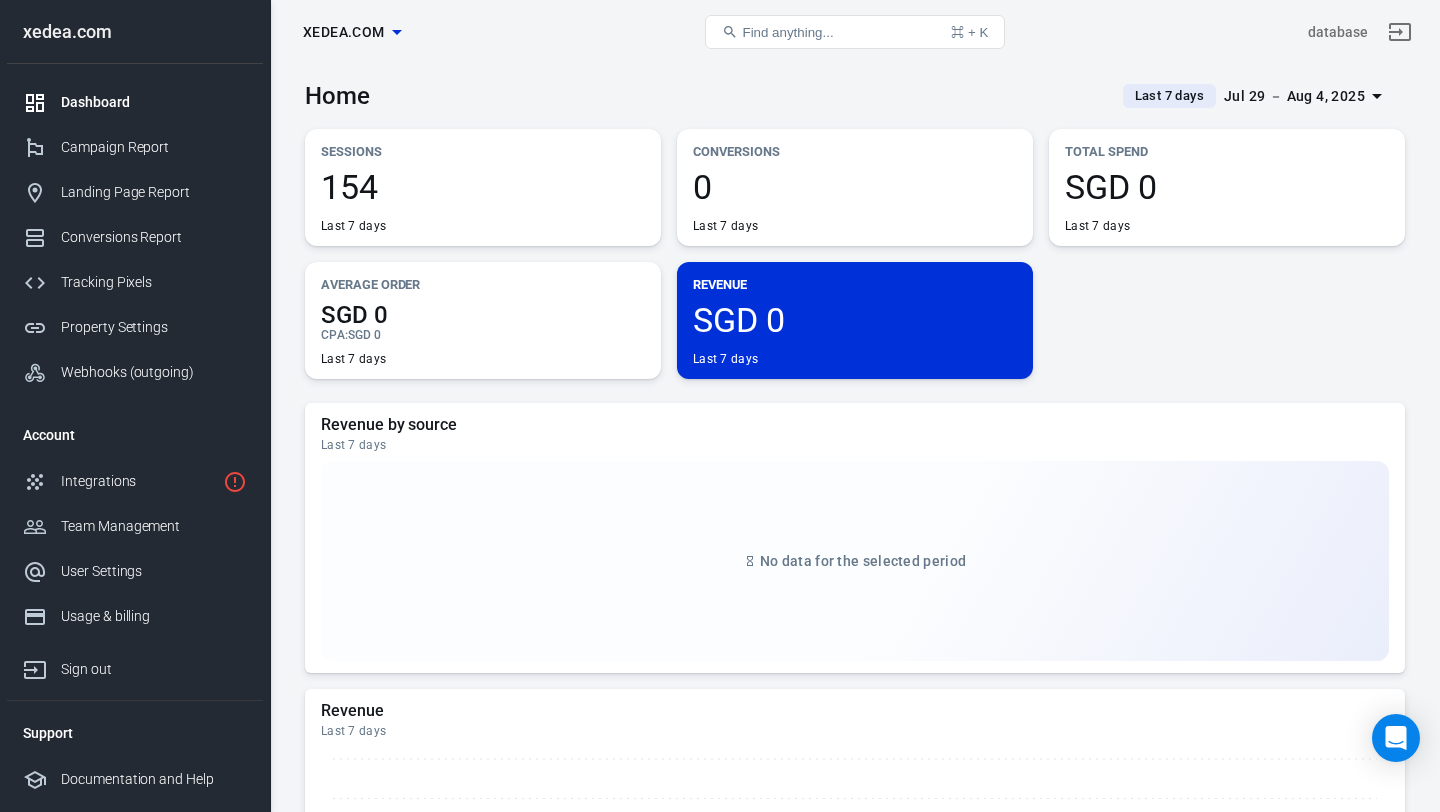 click on "154 Last 7 days" at bounding box center (483, 202) 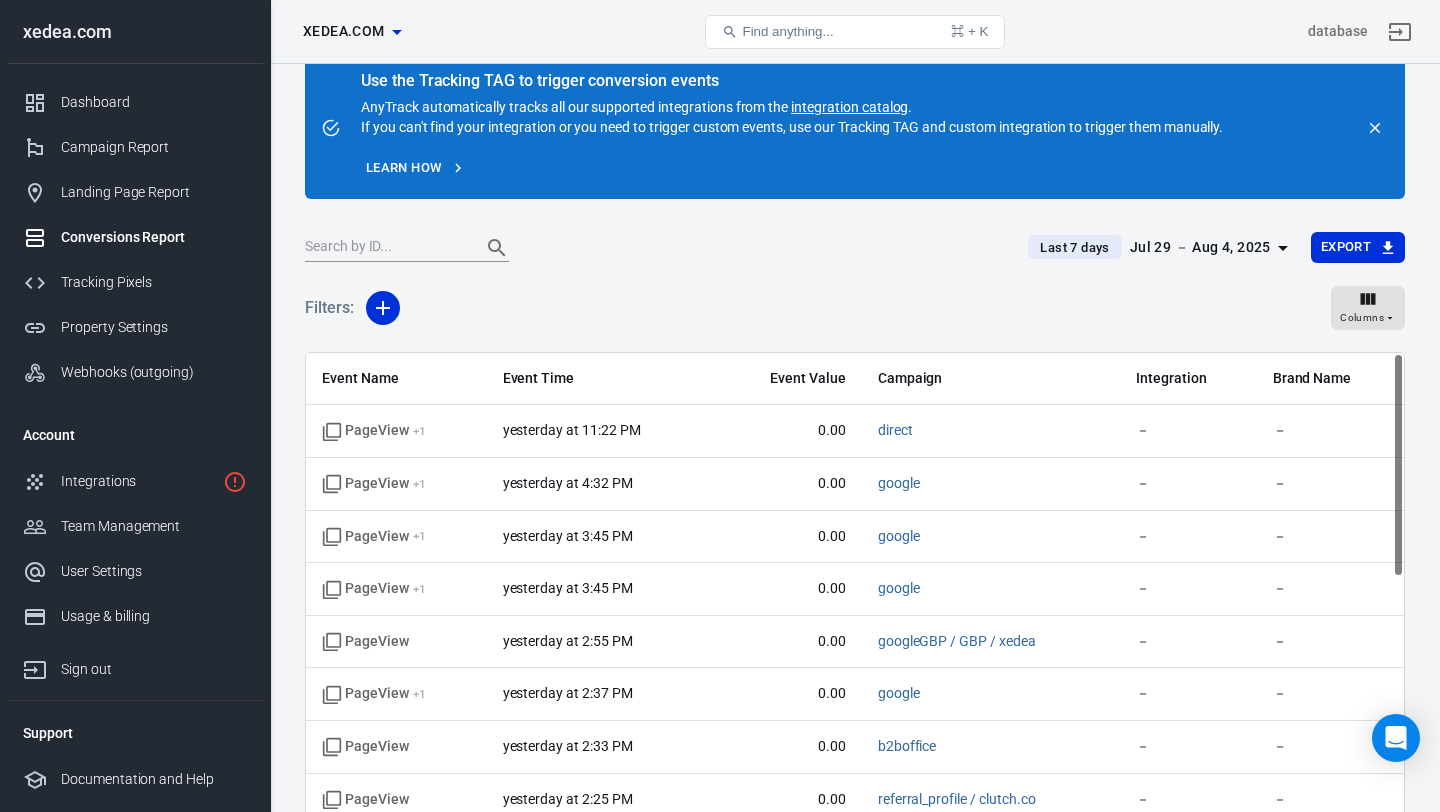 scroll, scrollTop: 48, scrollLeft: 0, axis: vertical 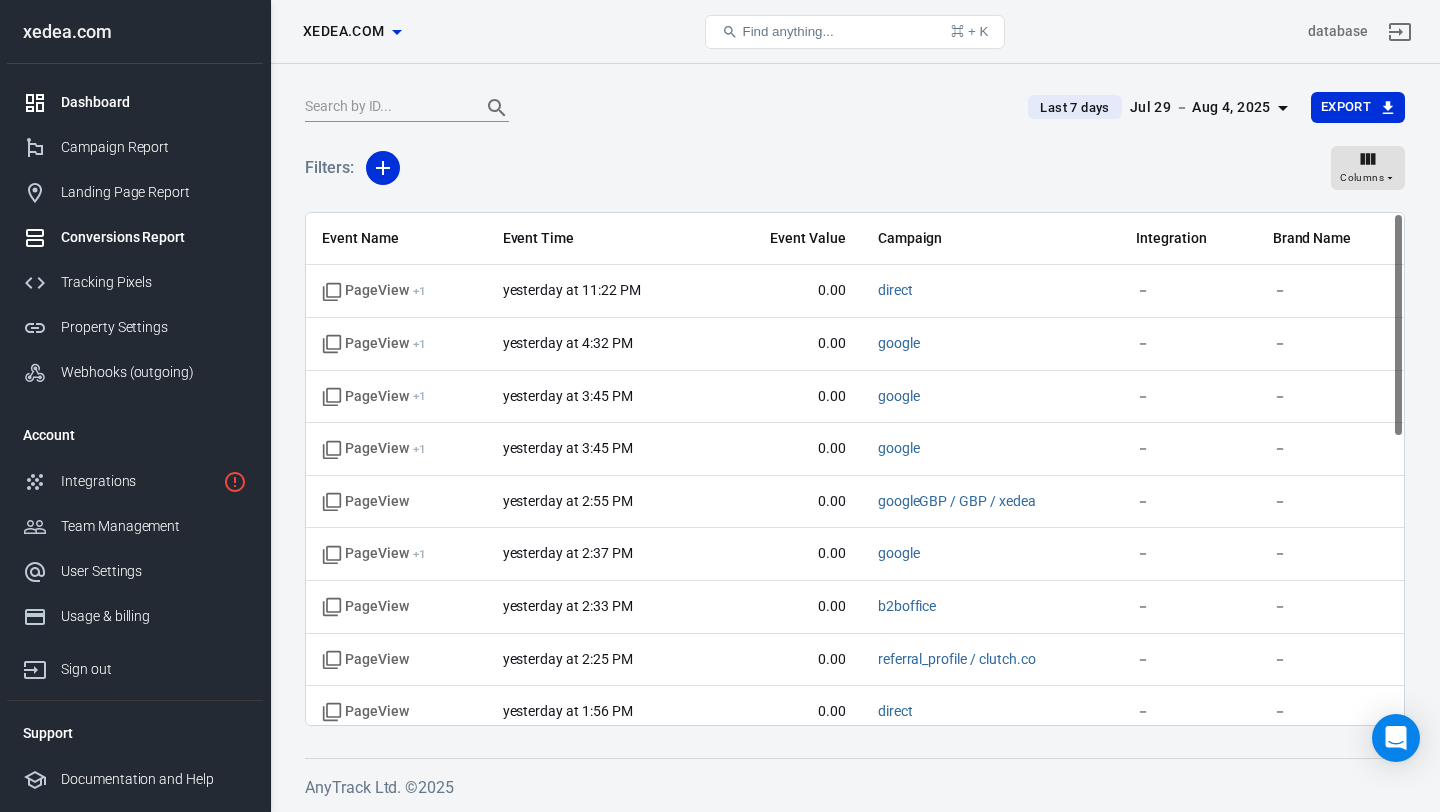 click on "Dashboard" at bounding box center [135, 102] 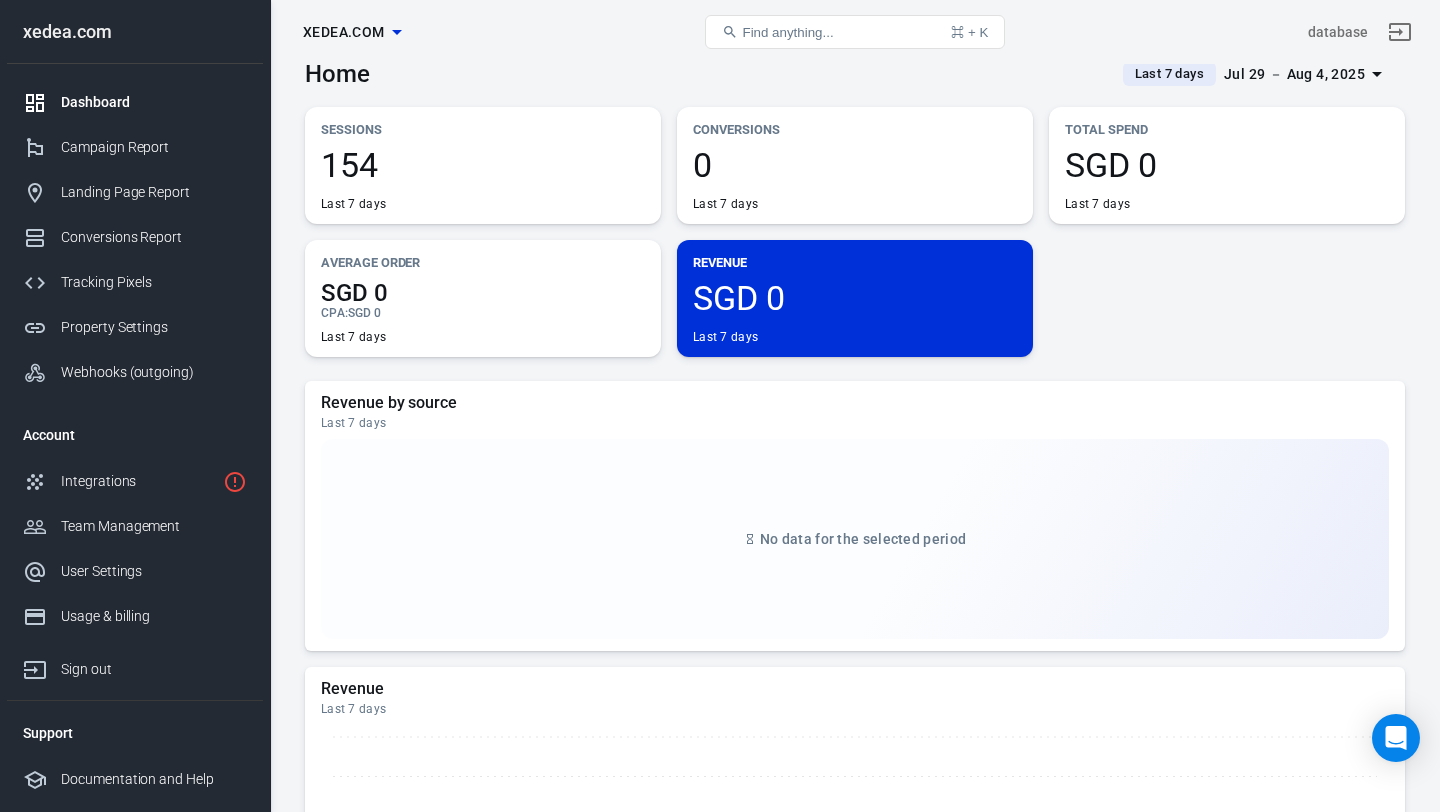 scroll, scrollTop: 0, scrollLeft: 0, axis: both 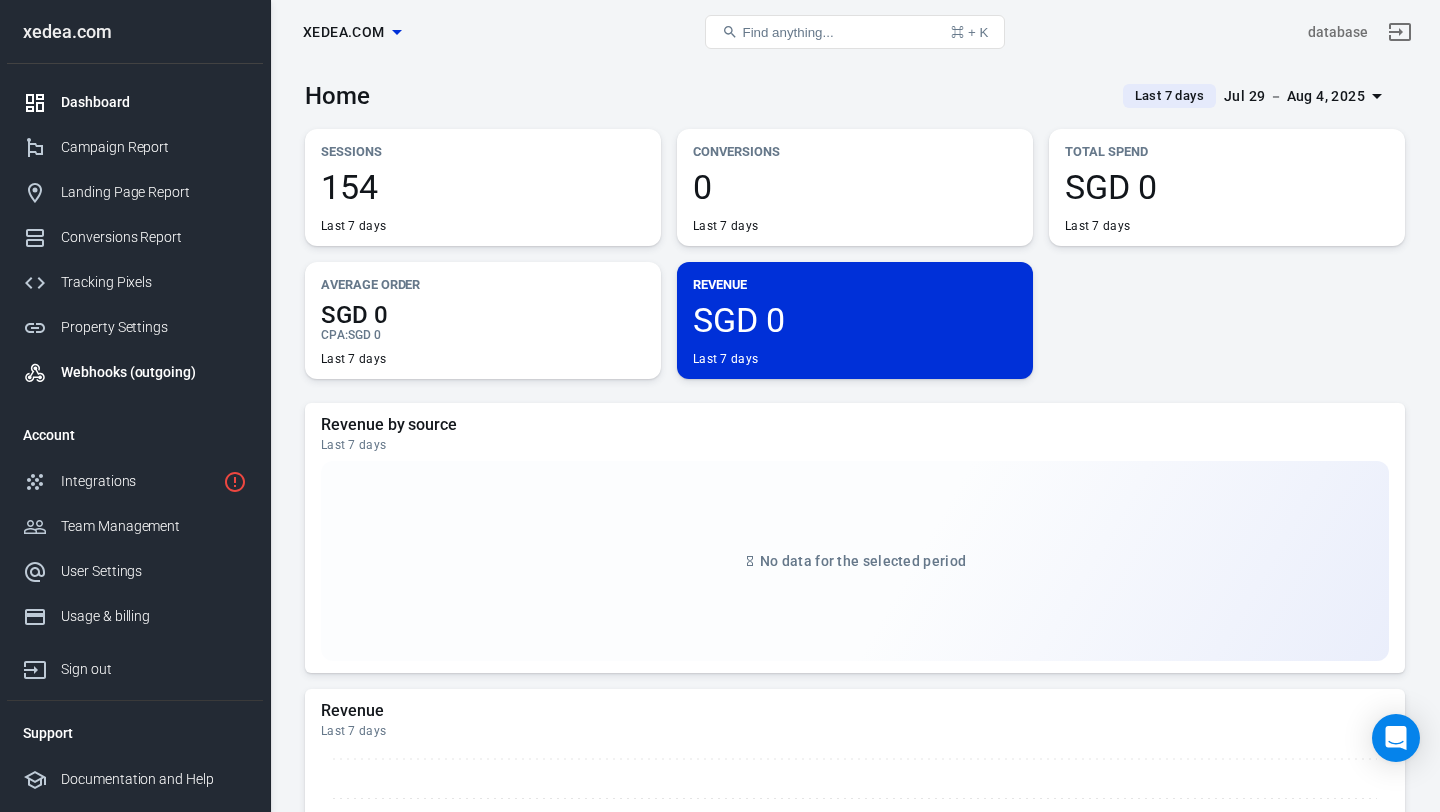click on "Webhooks (outgoing)" at bounding box center [135, 372] 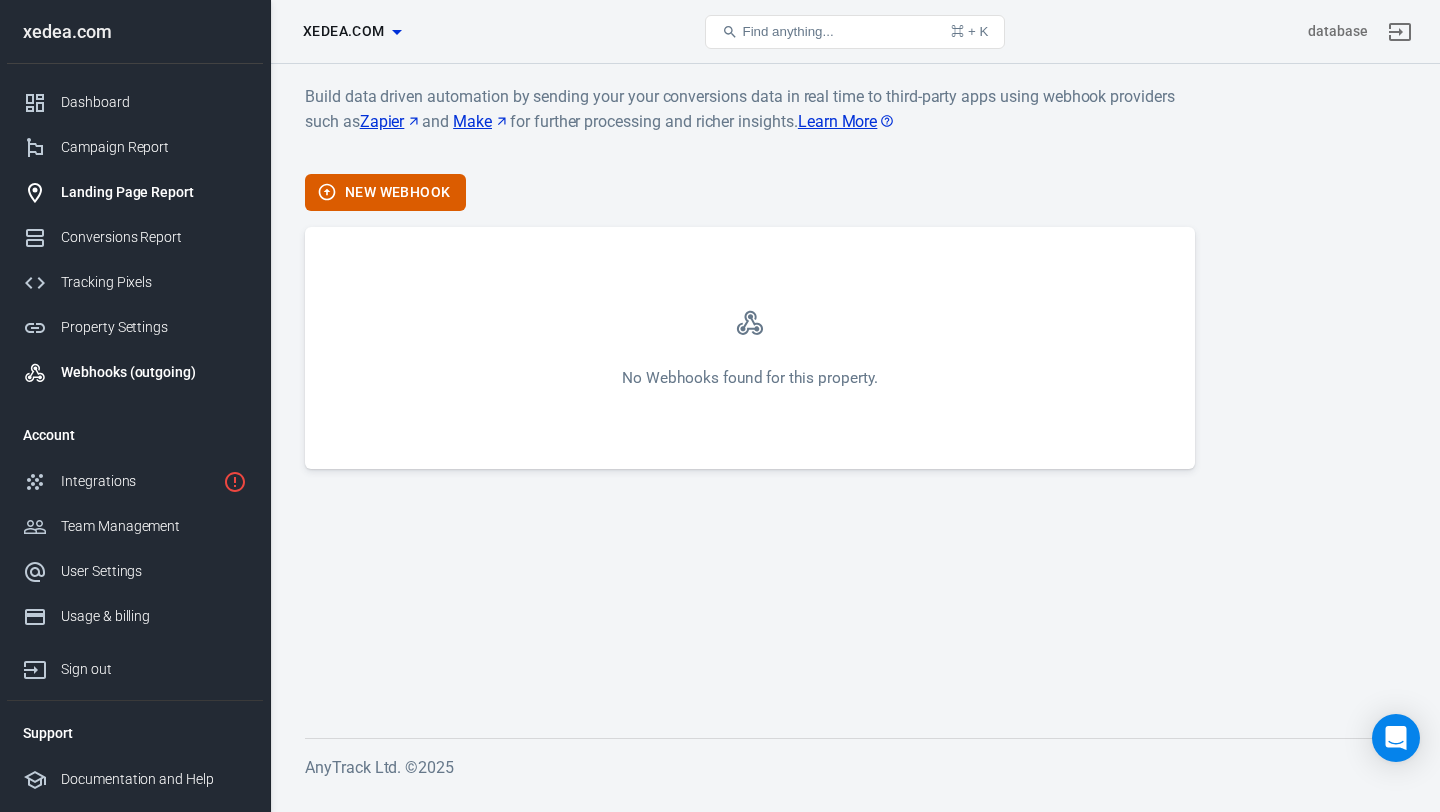 click on "Landing Page Report" at bounding box center (154, 192) 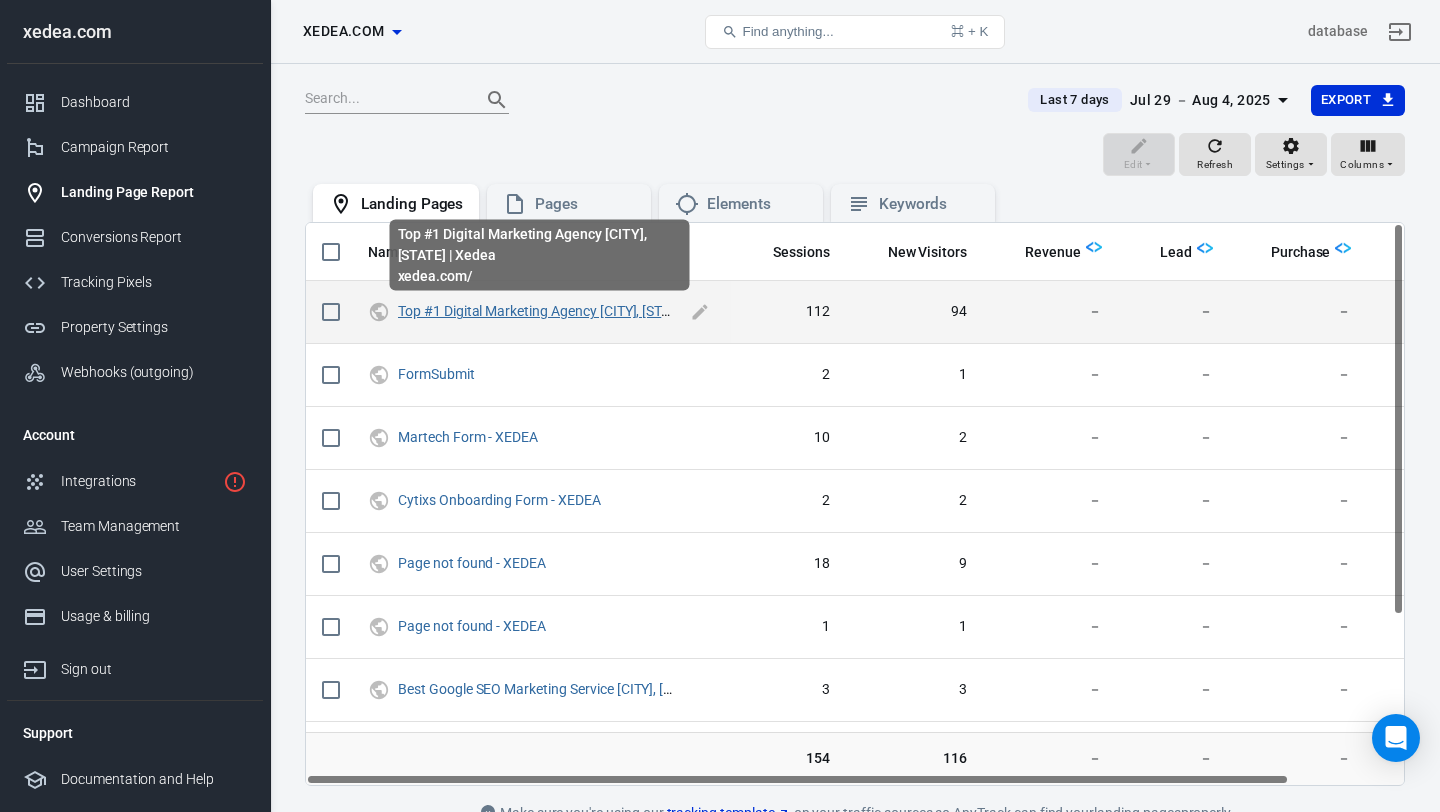 click on "Top #1 Digital Marketing Agency [CITY], [STATE] | Xedea" at bounding box center (567, 311) 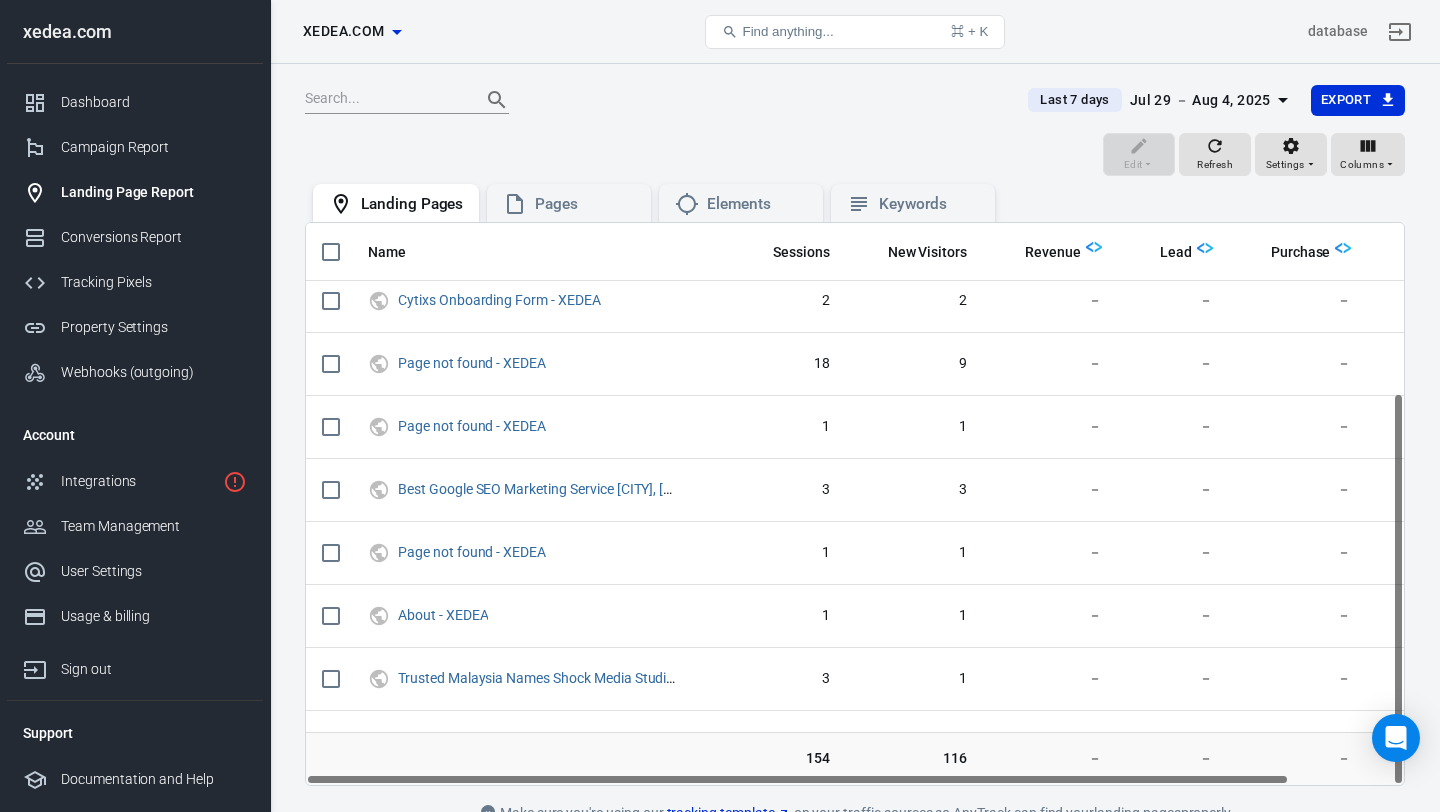 scroll, scrollTop: 242, scrollLeft: 0, axis: vertical 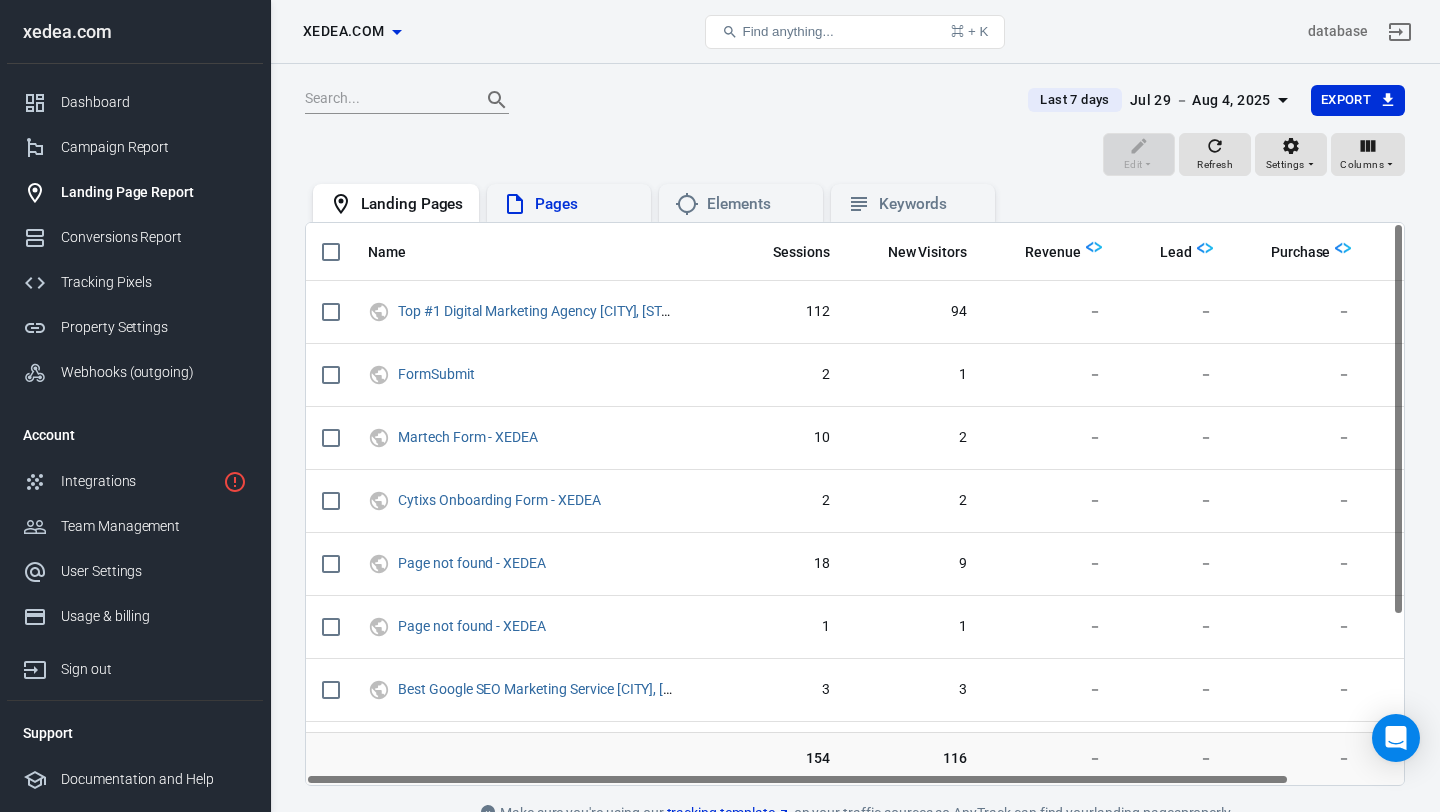 click on "Pages" at bounding box center (585, 204) 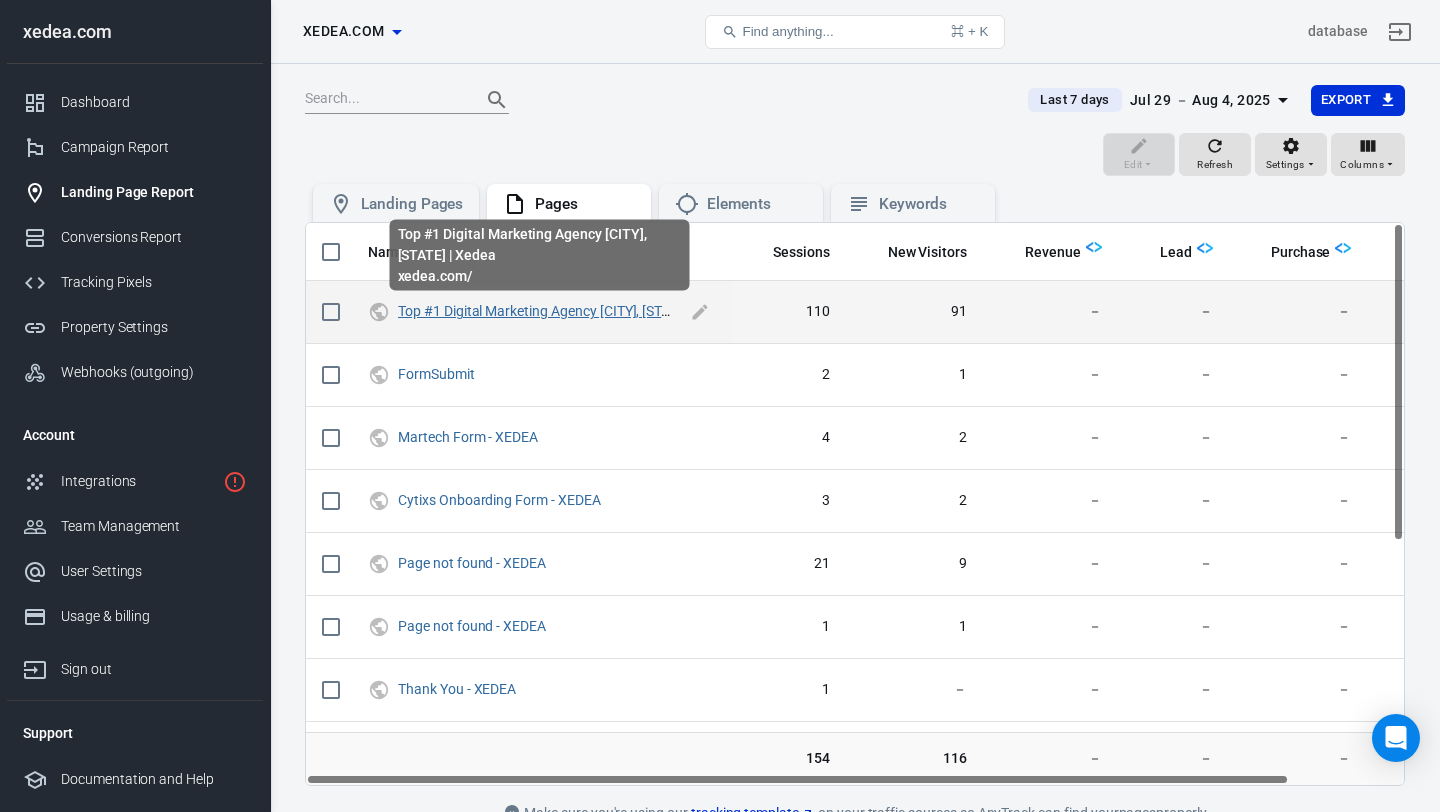 click on "Top #1 Digital Marketing Agency [CITY], [STATE] | Xedea" at bounding box center [567, 311] 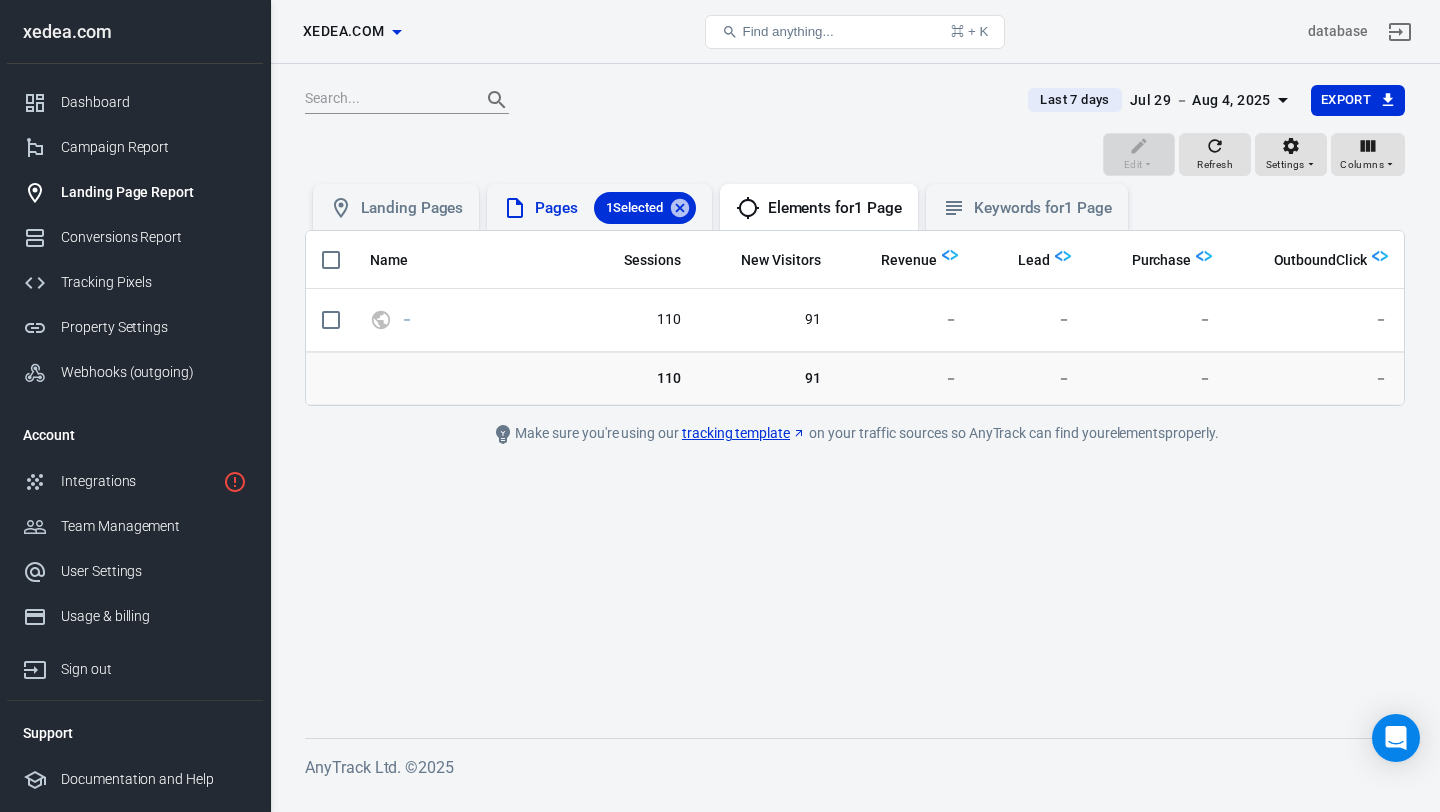click on "1  Selected" at bounding box center [645, 208] 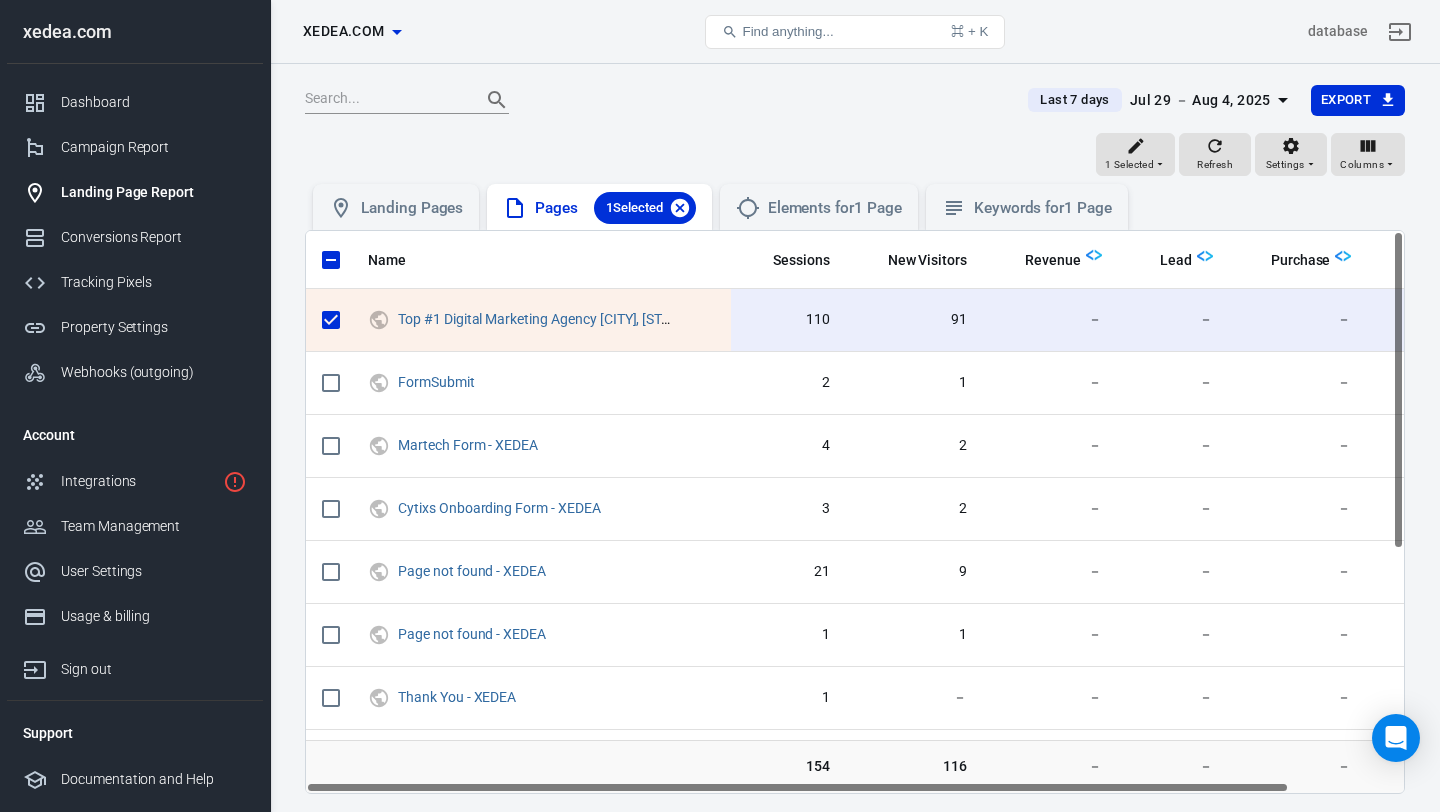 click 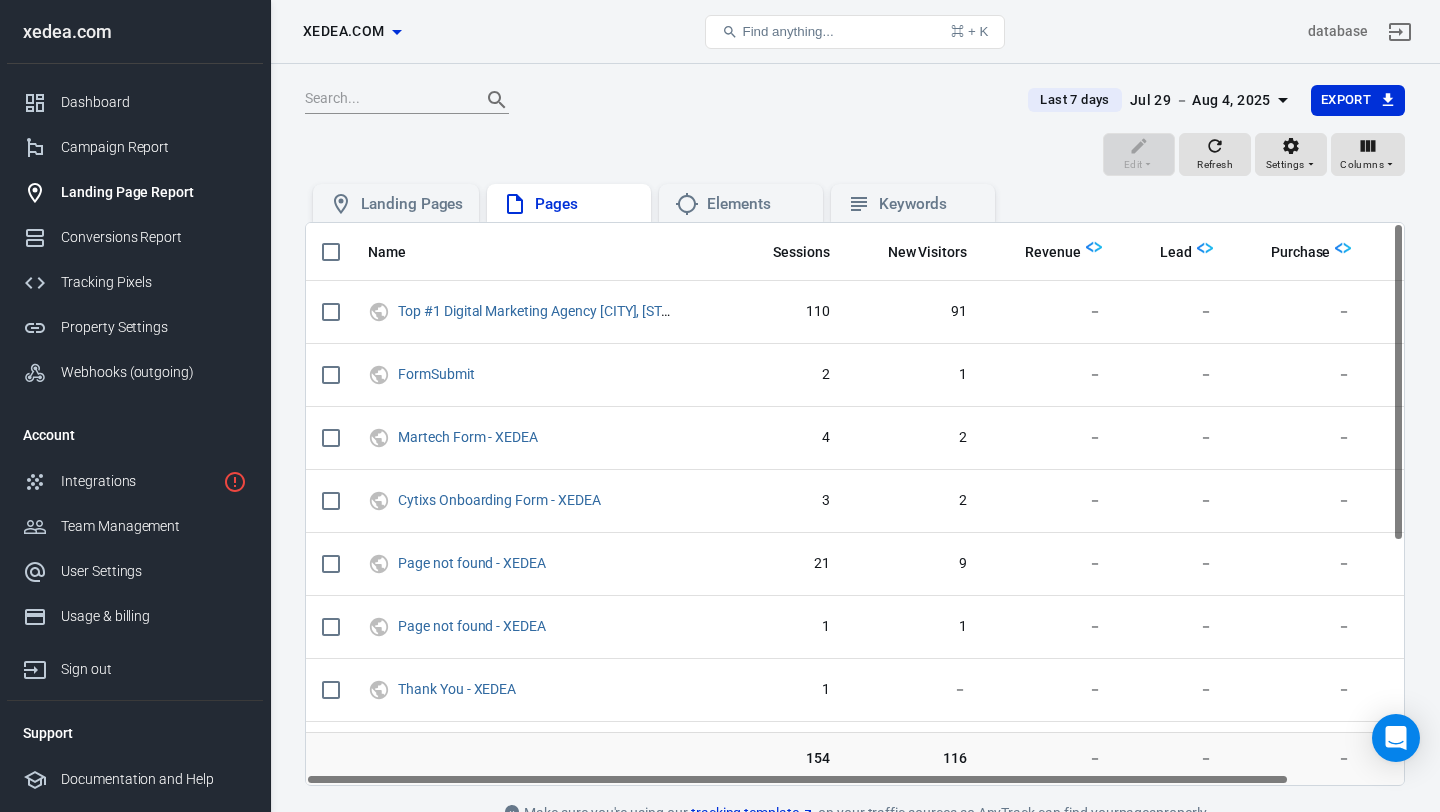 click on "xedea.com" at bounding box center (135, 32) 